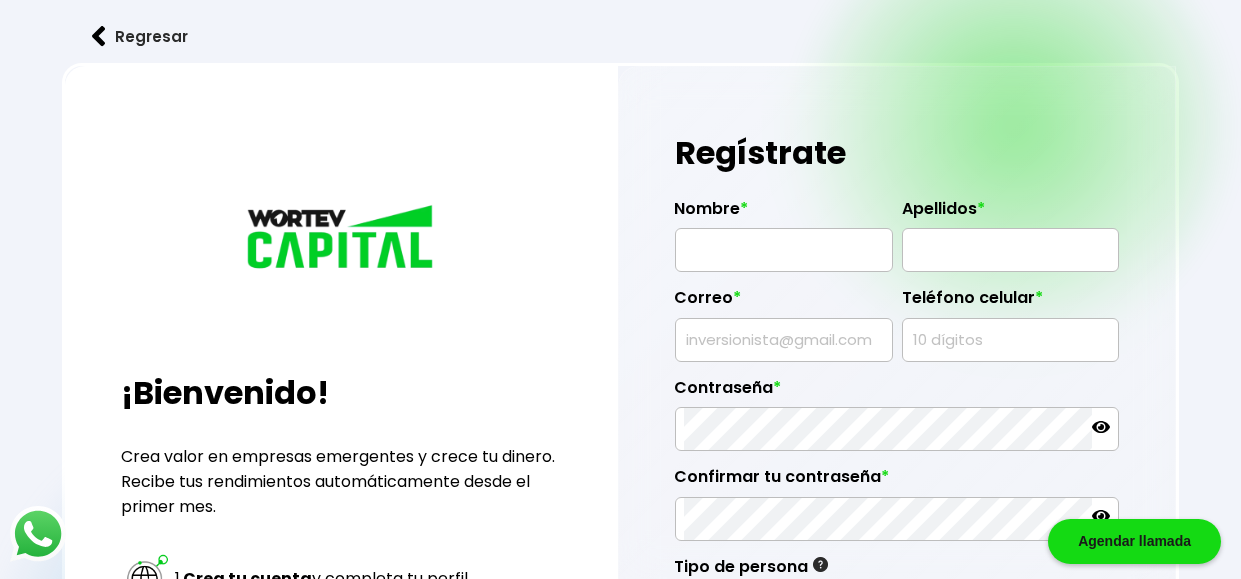scroll, scrollTop: 0, scrollLeft: 0, axis: both 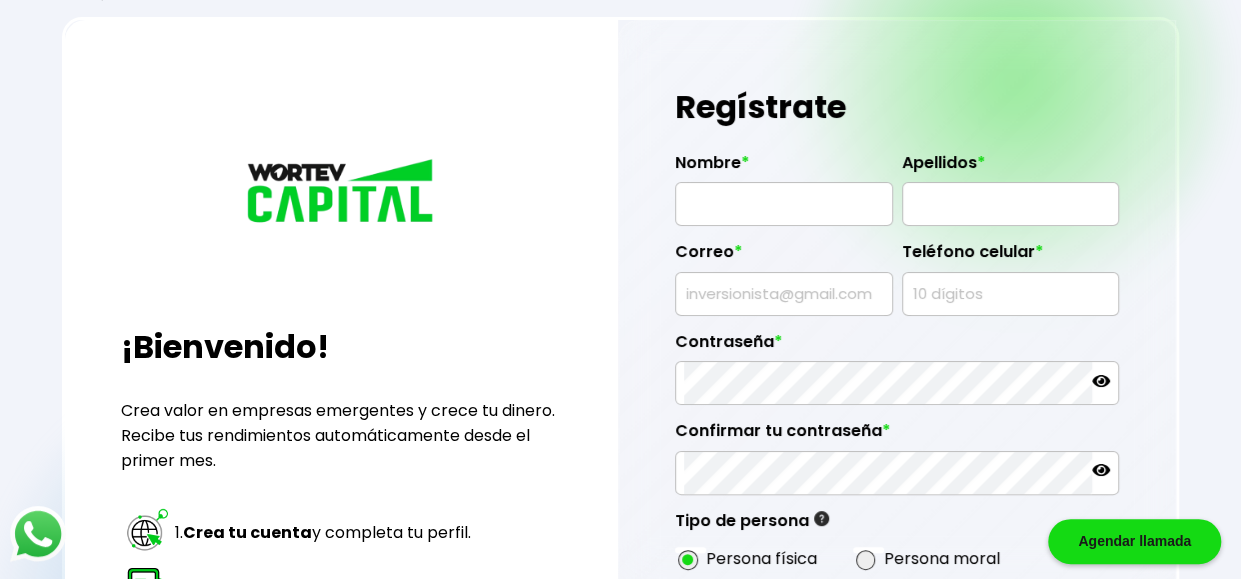 click at bounding box center [784, 204] 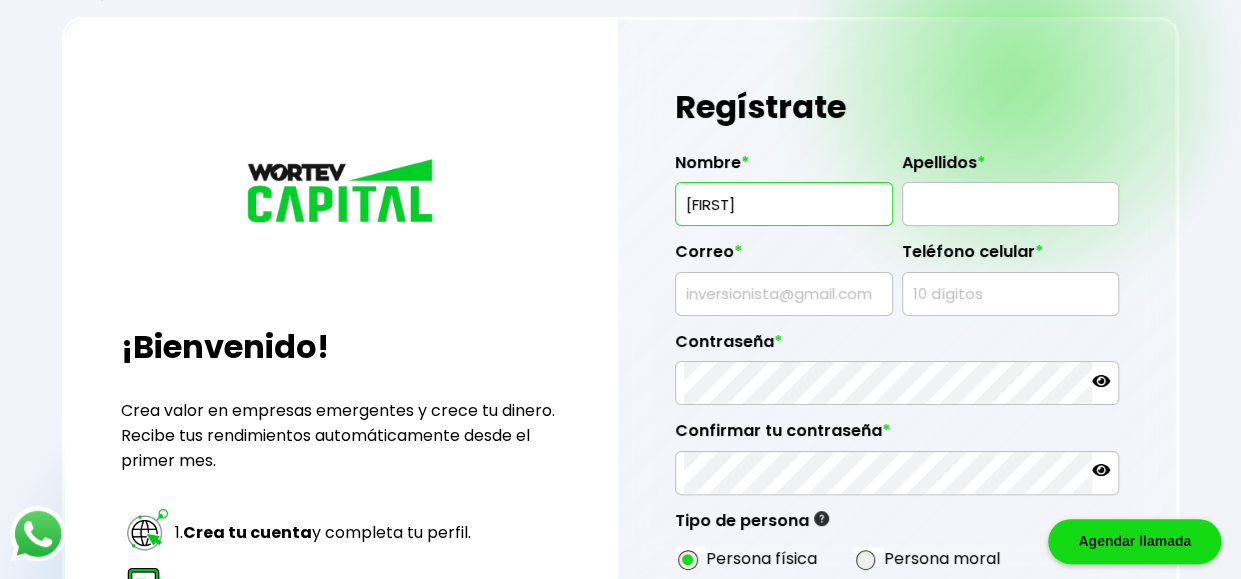 type on "[FIRST]" 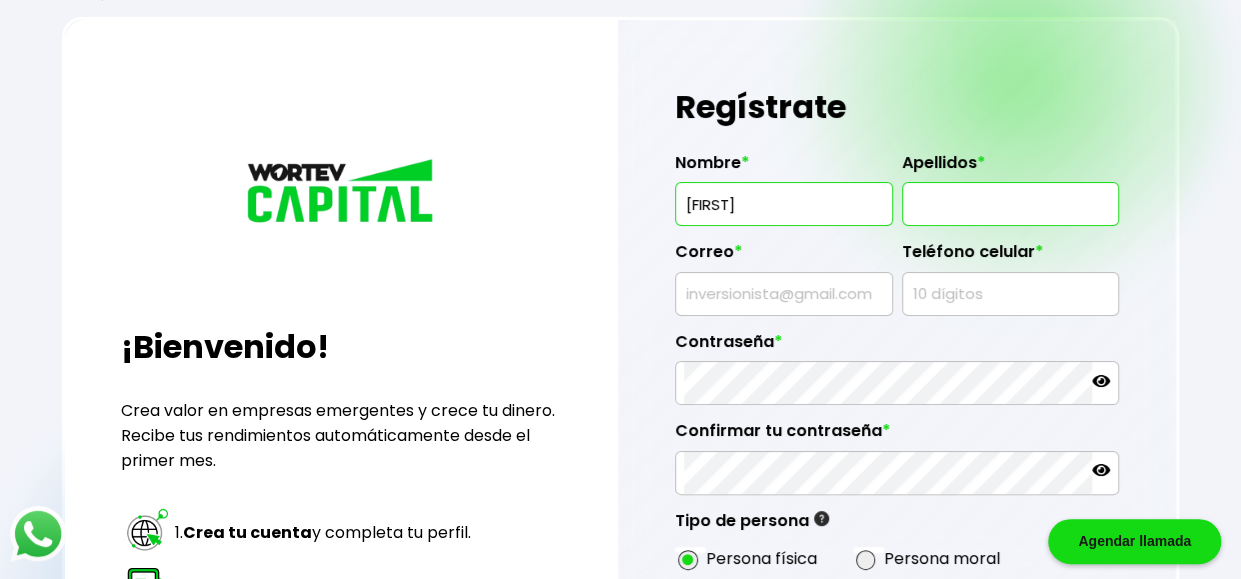 click at bounding box center (1011, 204) 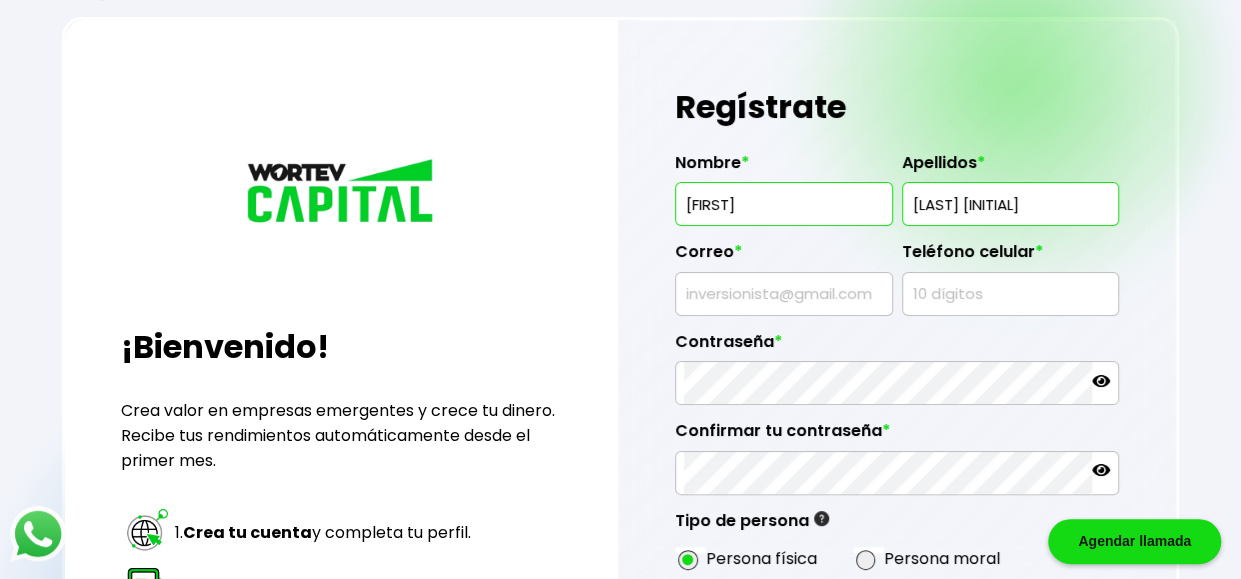 type on "[LAST] [INITIAL]" 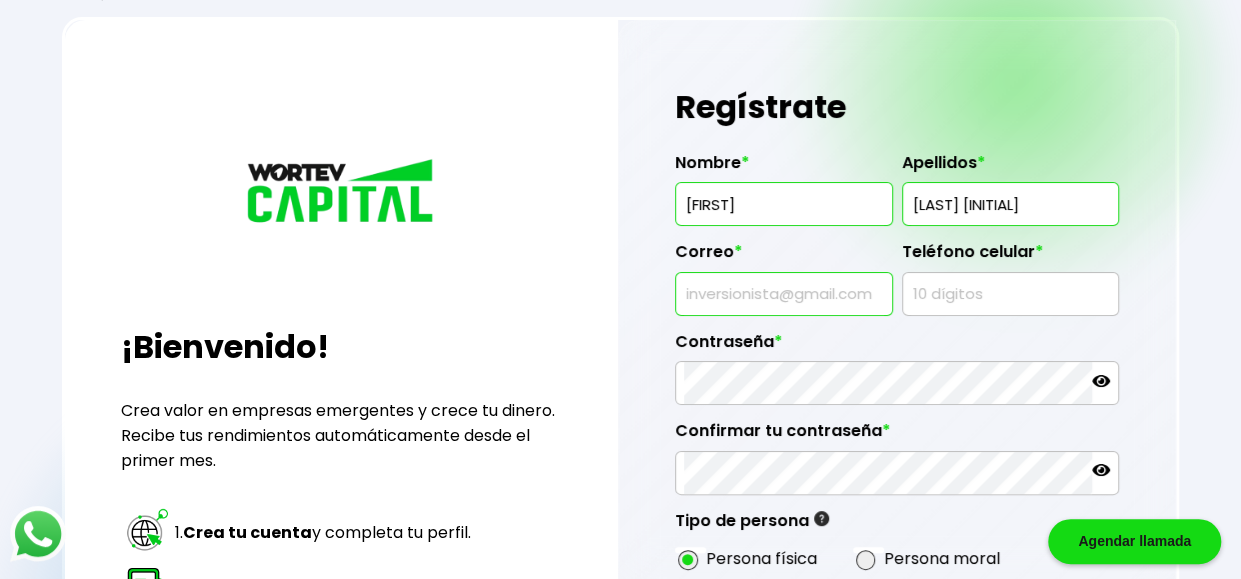 type on "[EMAIL]" 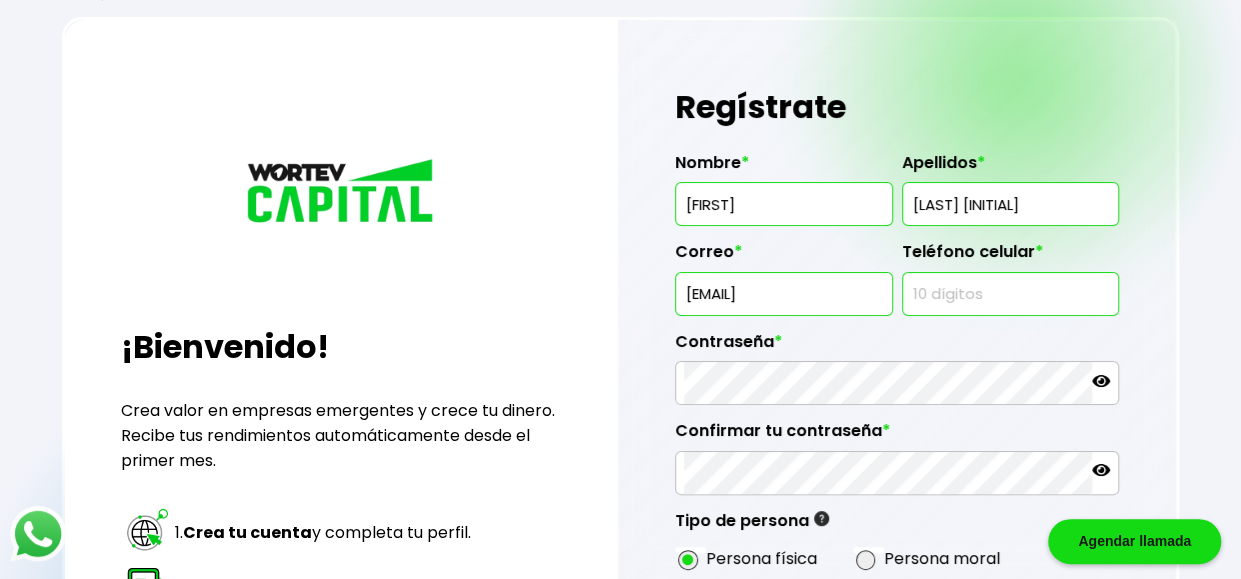 click at bounding box center (1011, 294) 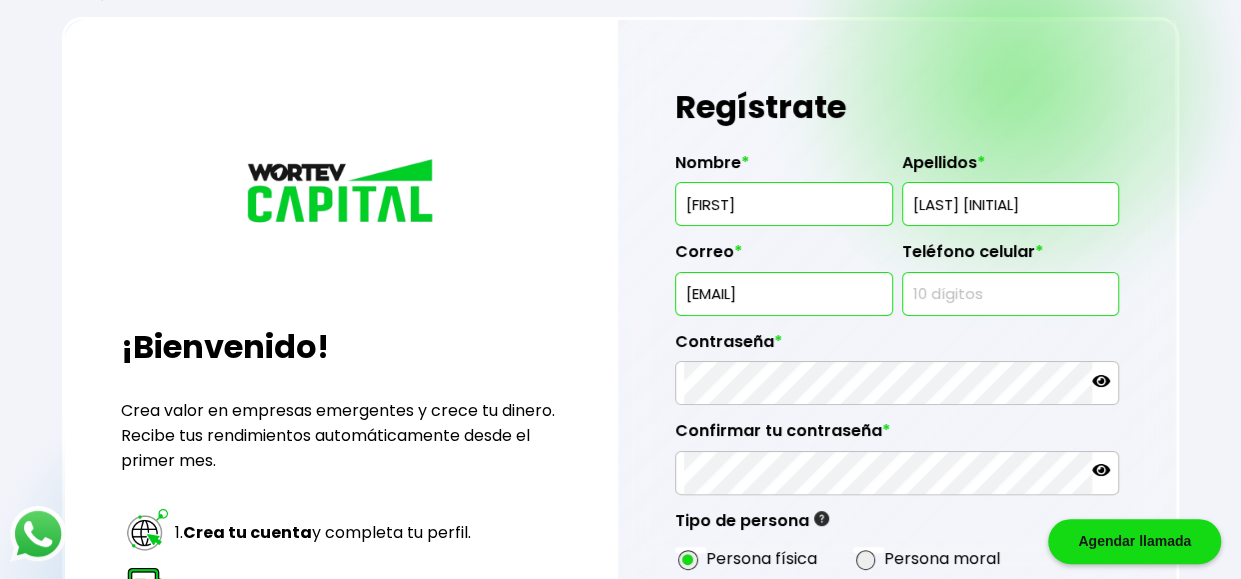 click on "[EMAIL]" at bounding box center (784, 294) 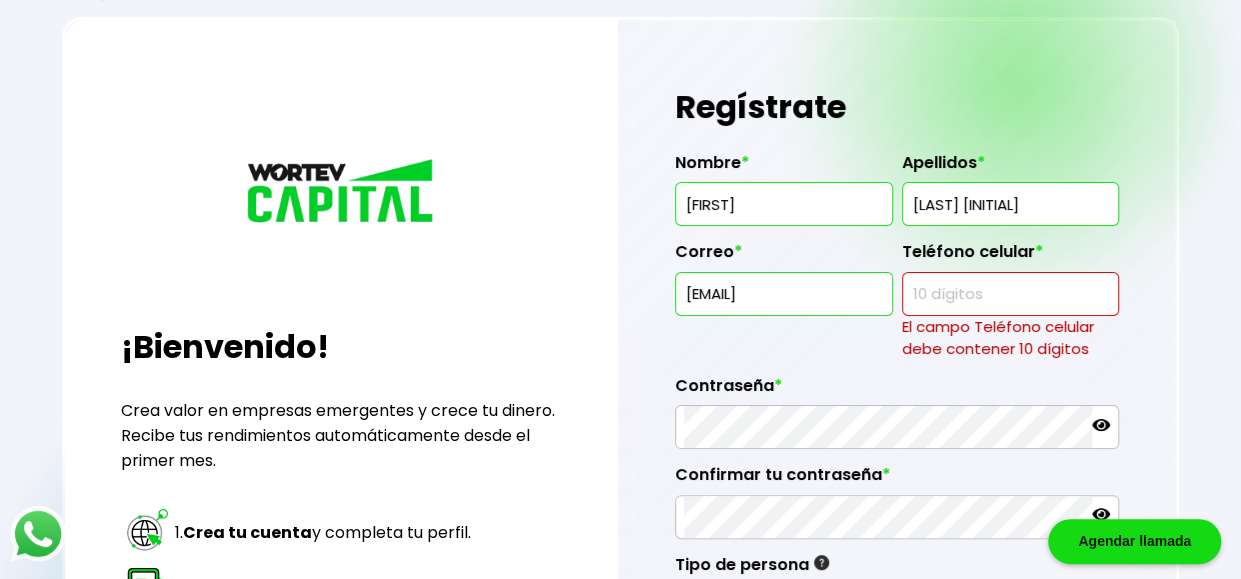 click on "[EMAIL]" at bounding box center [784, 294] 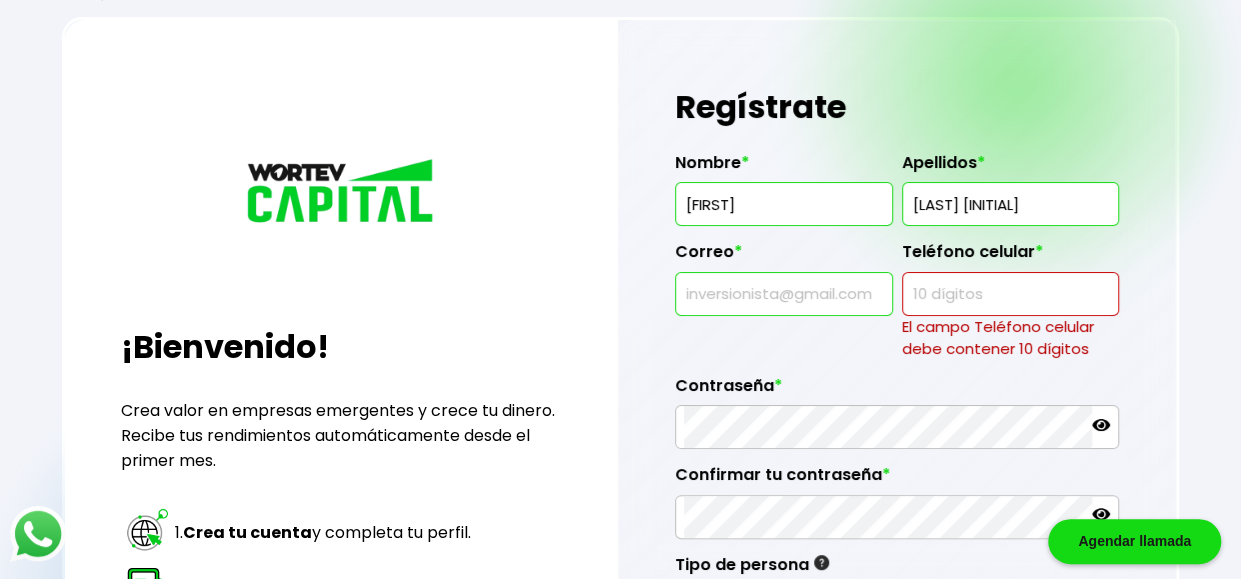 click at bounding box center [784, 294] 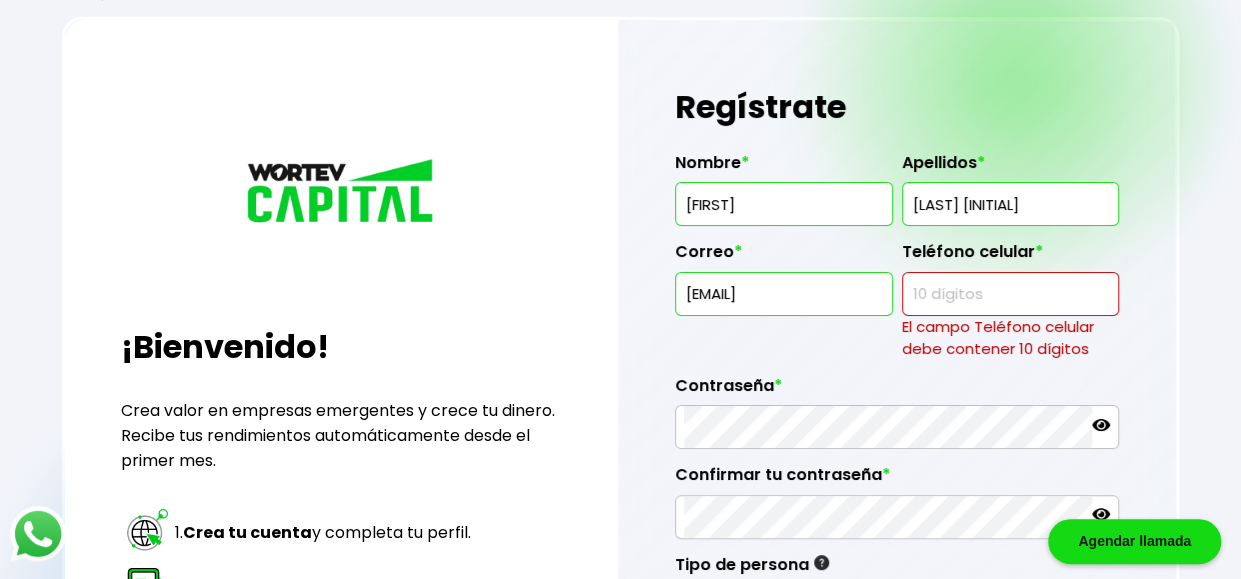 scroll, scrollTop: 0, scrollLeft: 25, axis: horizontal 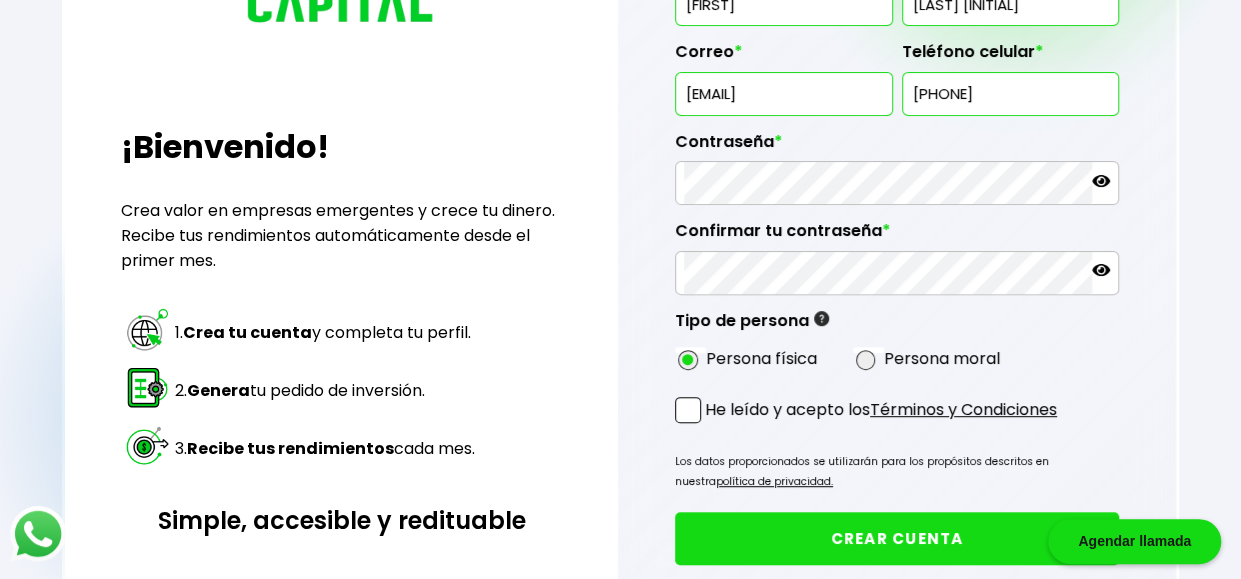 type on "[PHONE]" 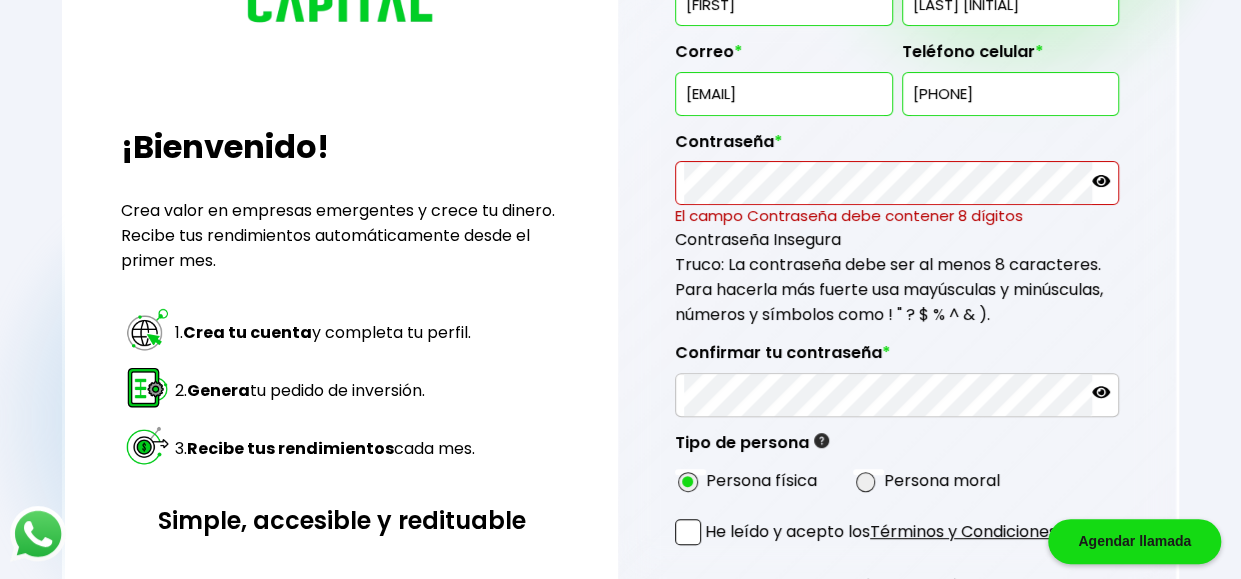 click 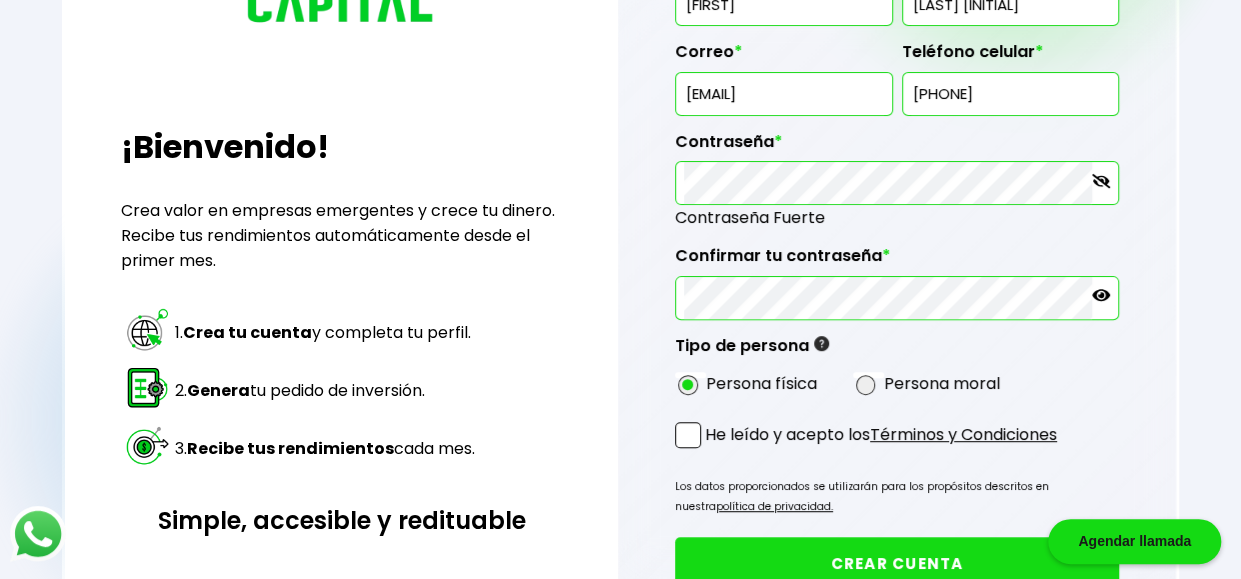 click 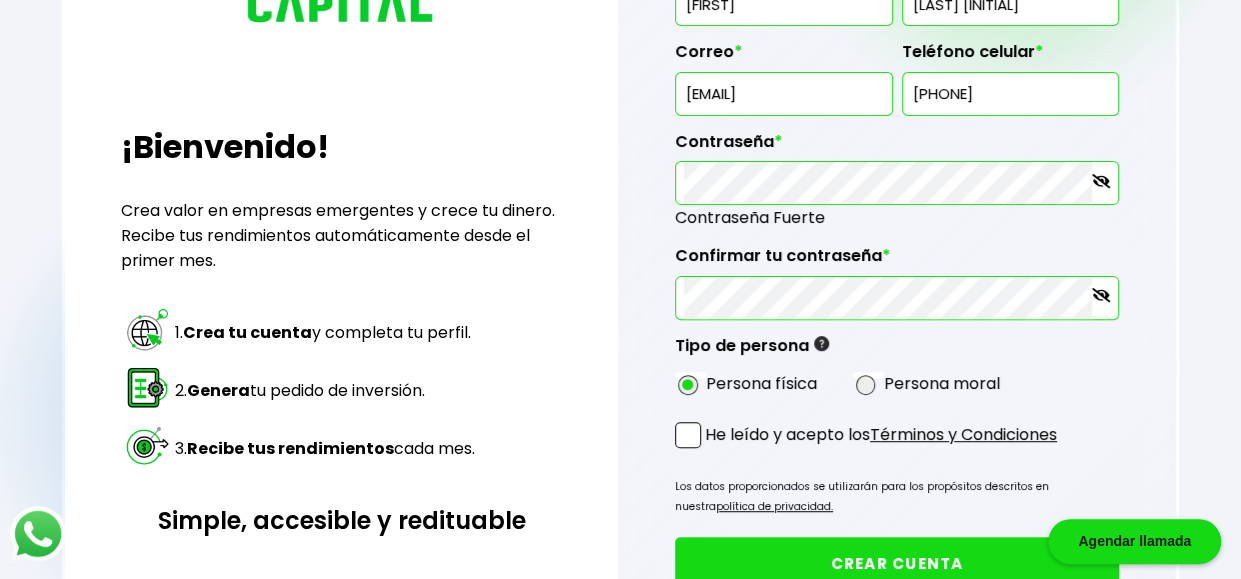 click 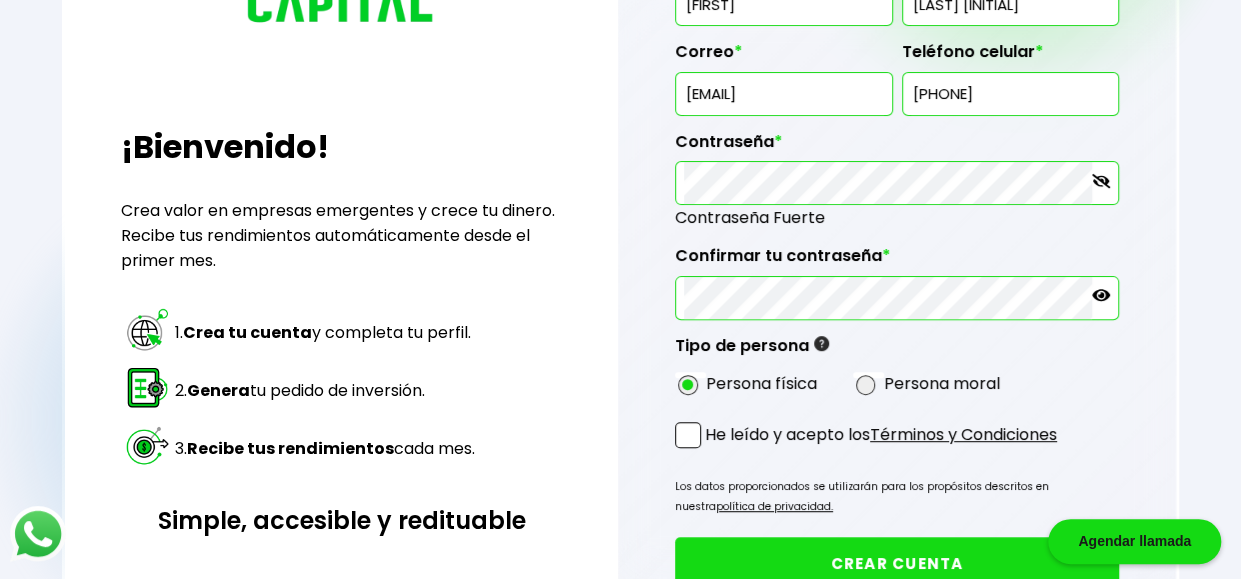 click 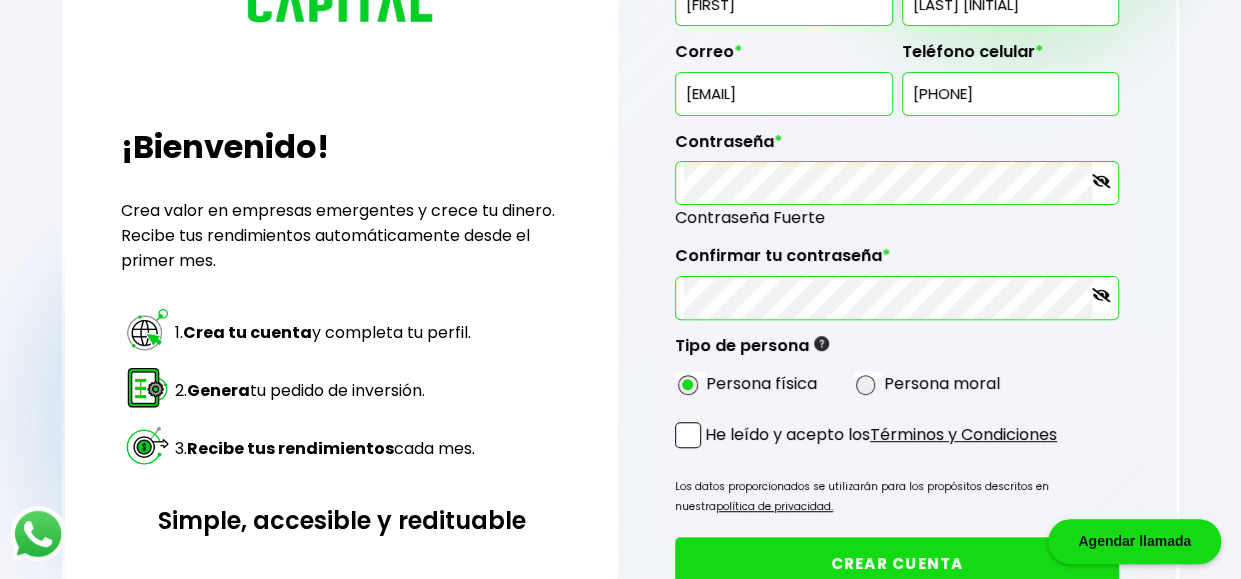 click 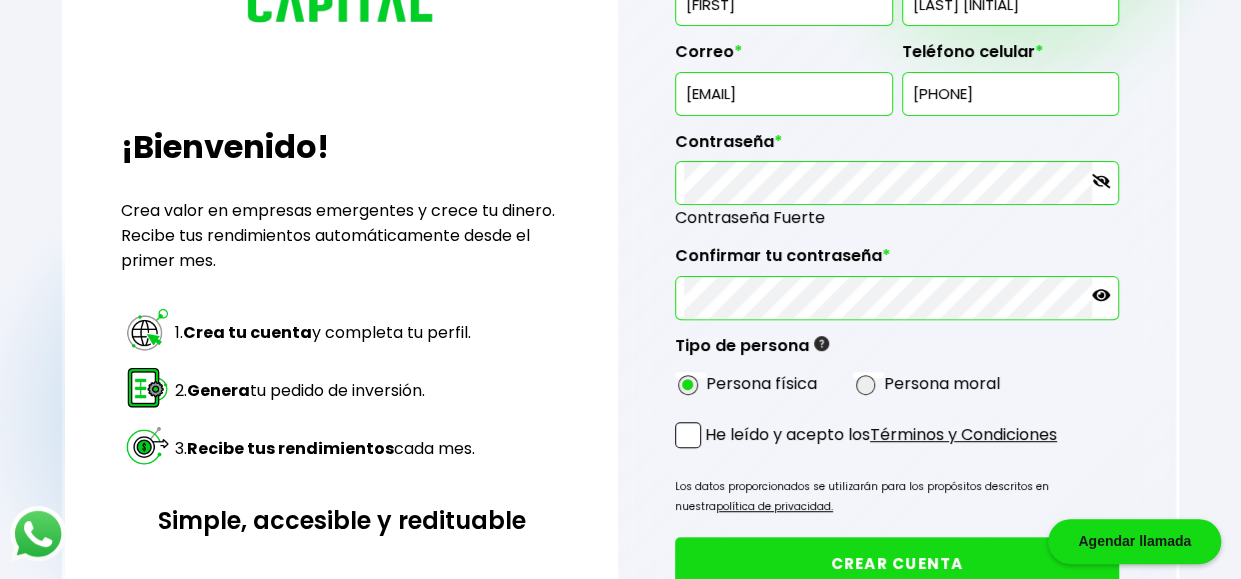 click 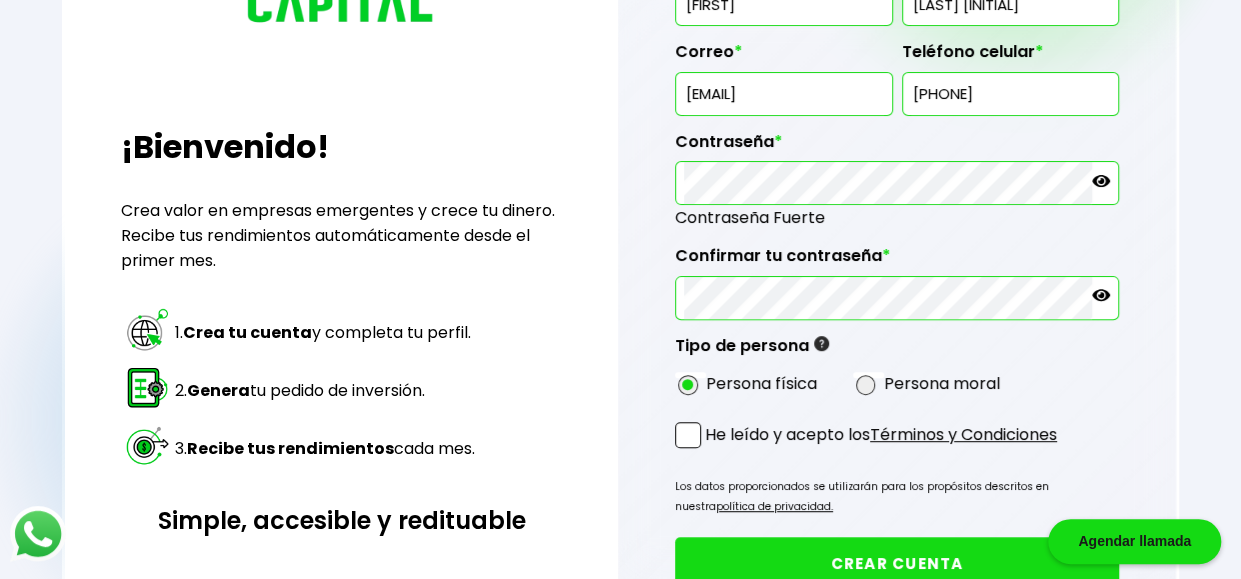 scroll, scrollTop: 412, scrollLeft: 0, axis: vertical 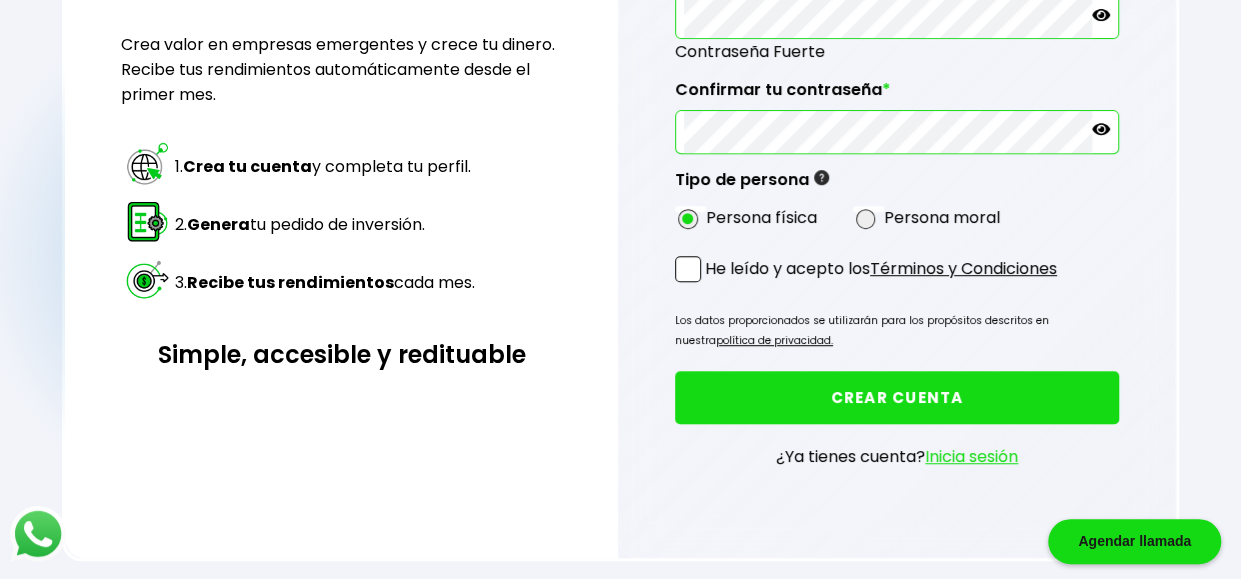 click at bounding box center [688, 269] 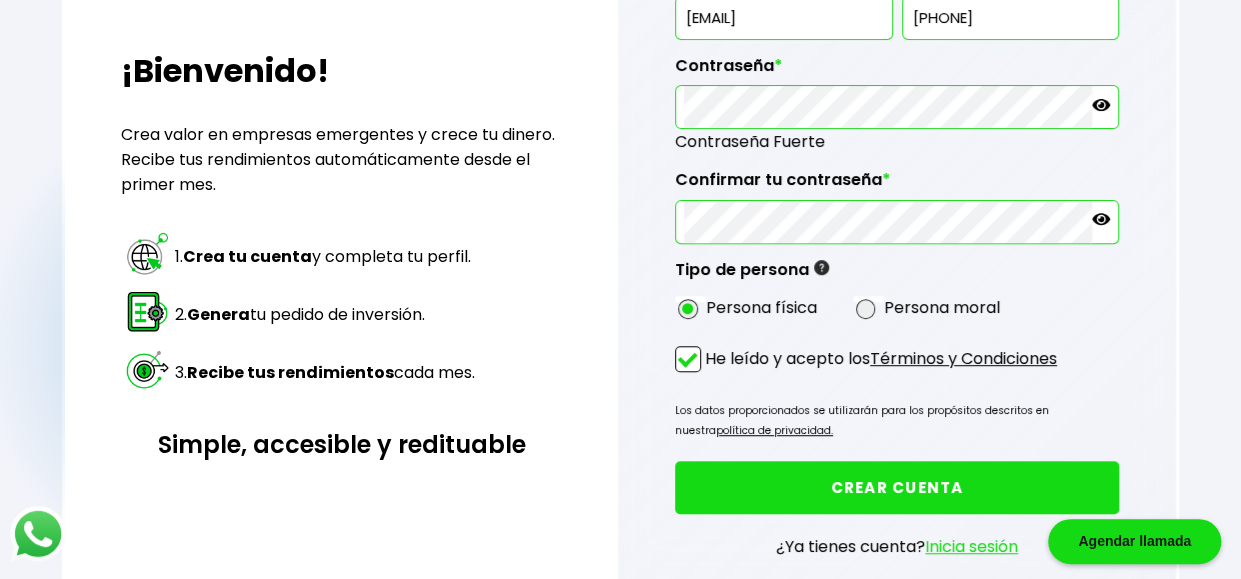 scroll, scrollTop: 412, scrollLeft: 0, axis: vertical 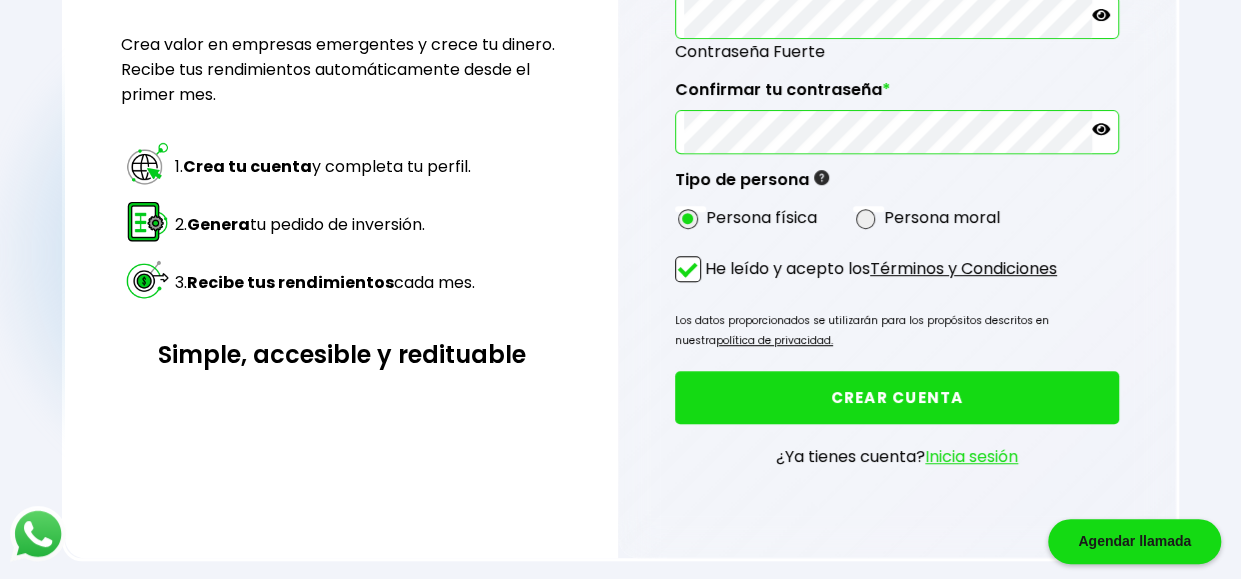click on "CREAR CUENTA" at bounding box center (897, 397) 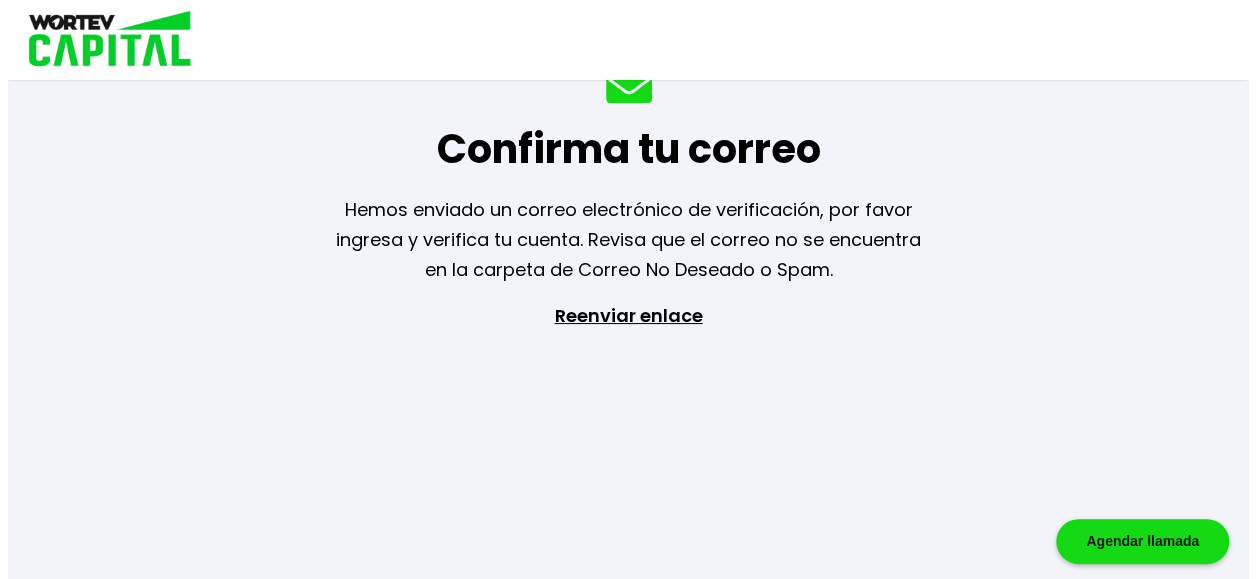 scroll, scrollTop: 0, scrollLeft: 0, axis: both 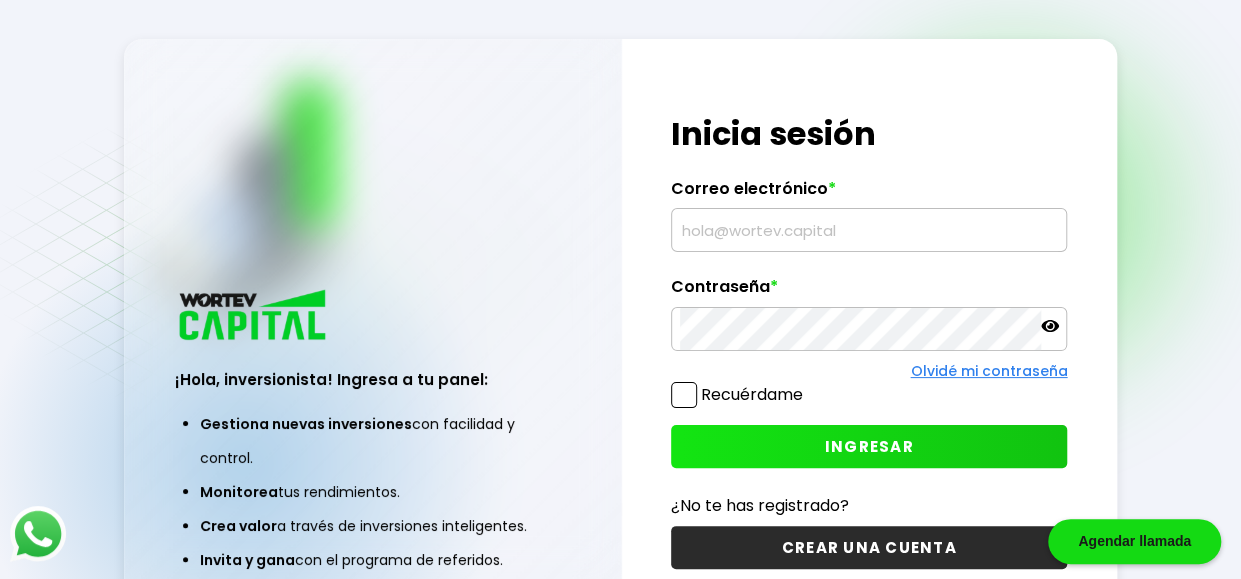 type on "[LASTNAME]@[DOMAIN]" 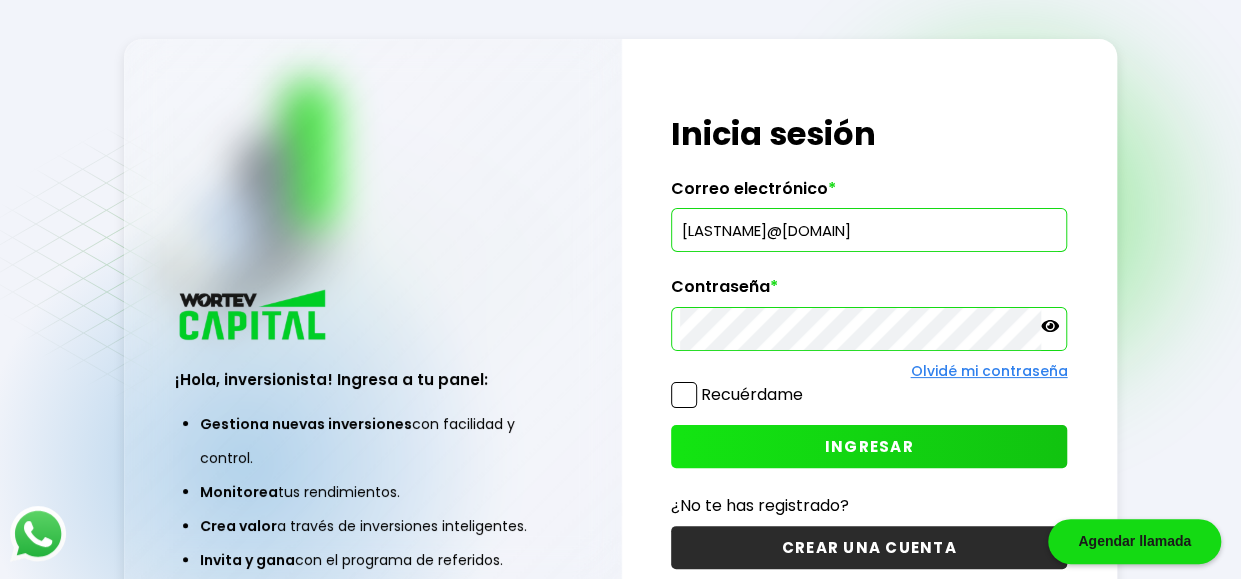 click at bounding box center (684, 395) 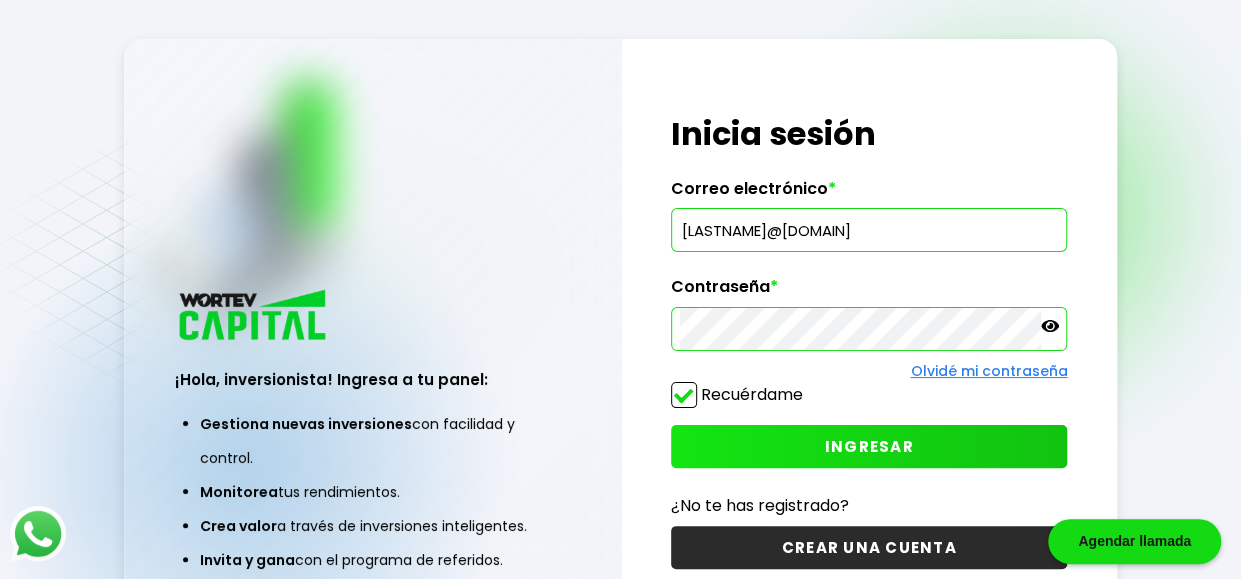 click on "INGRESAR" at bounding box center (869, 446) 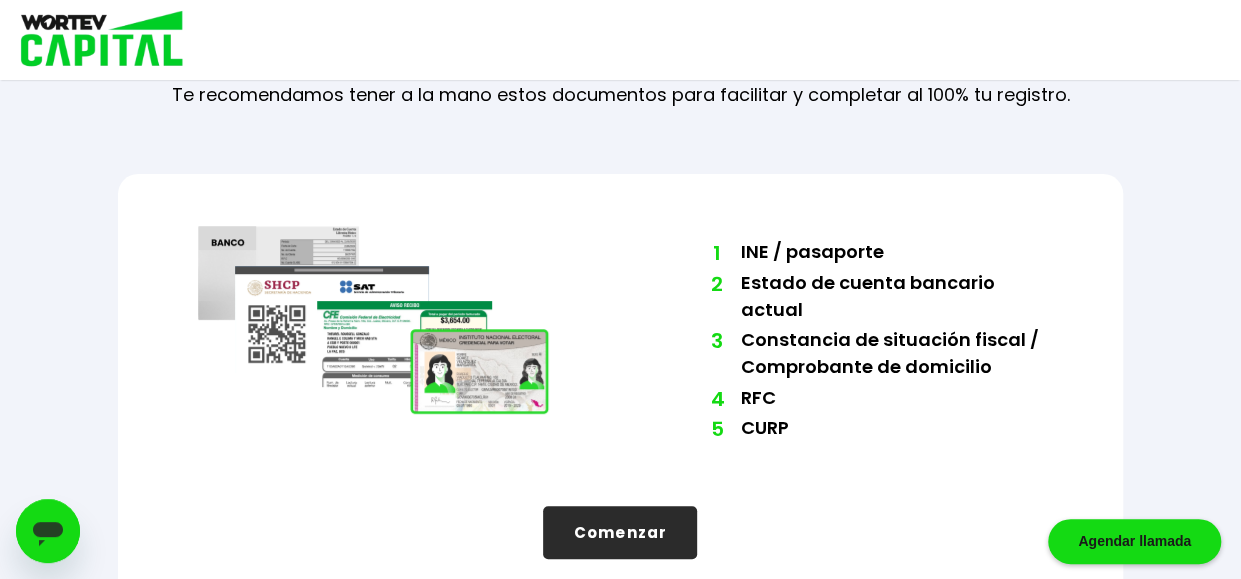 scroll, scrollTop: 154, scrollLeft: 0, axis: vertical 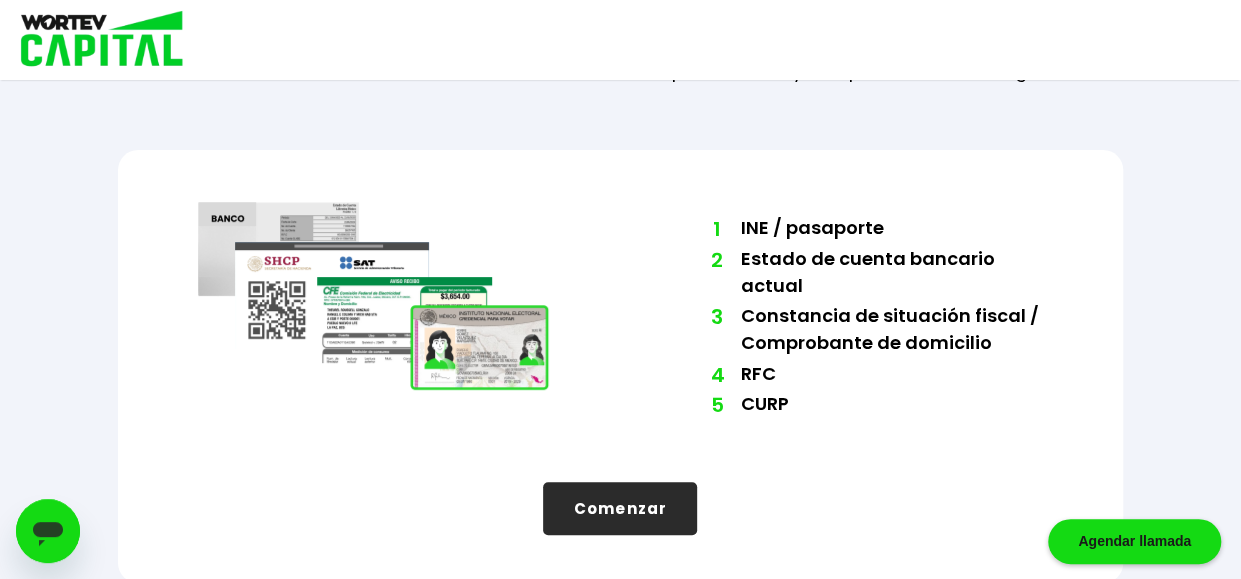 click on "Comenzar" at bounding box center (620, 508) 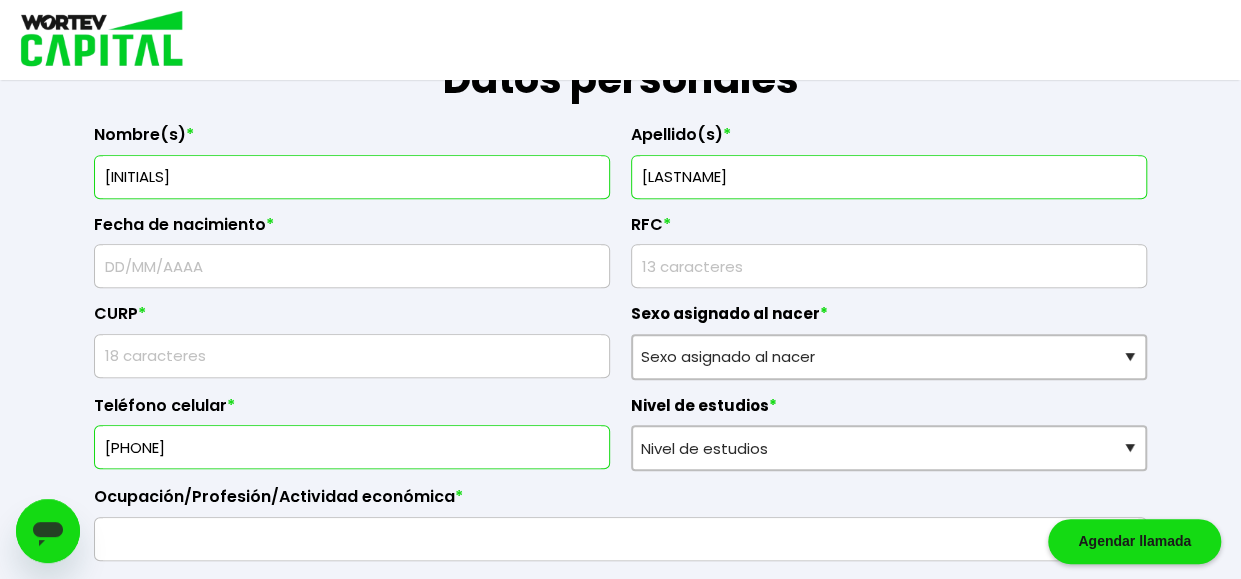 scroll, scrollTop: 354, scrollLeft: 0, axis: vertical 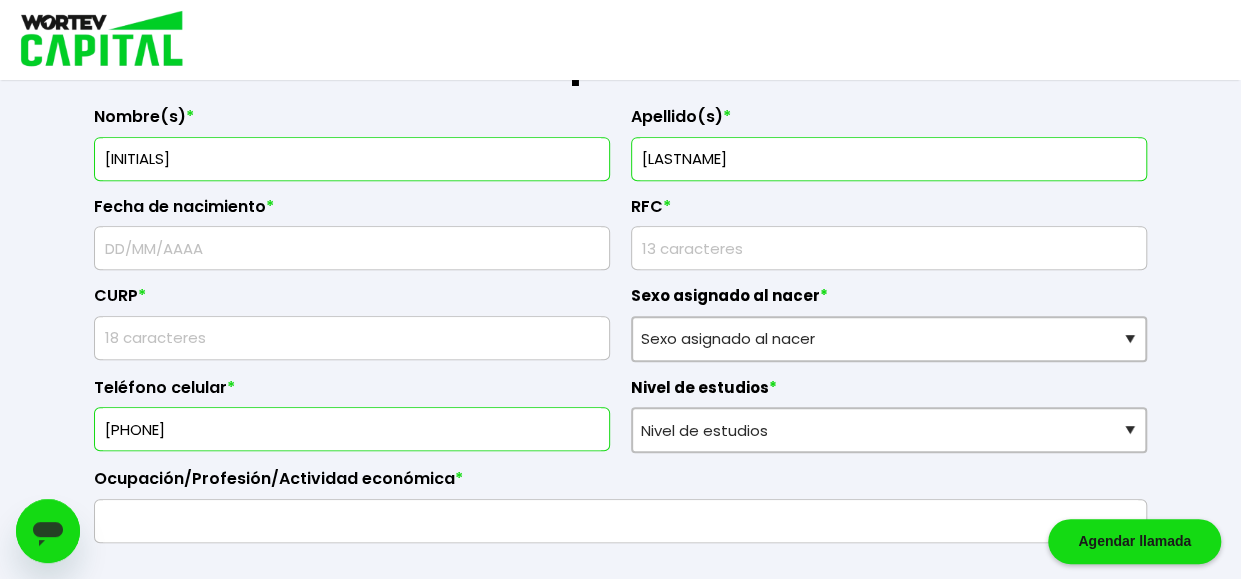 click at bounding box center [352, 248] 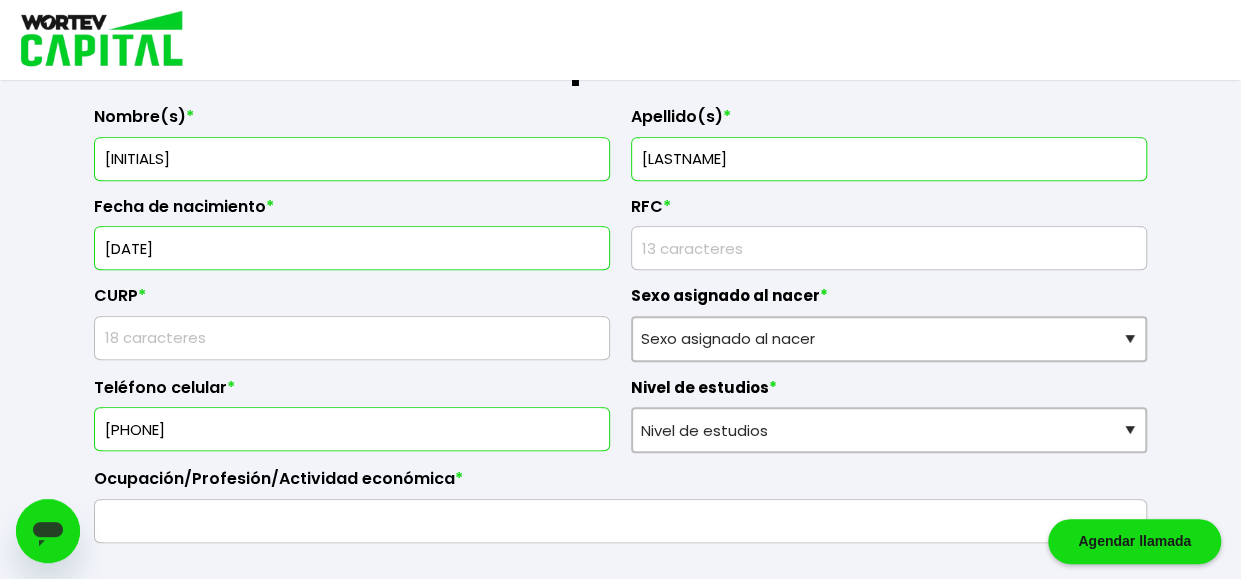 type on "[DATE]" 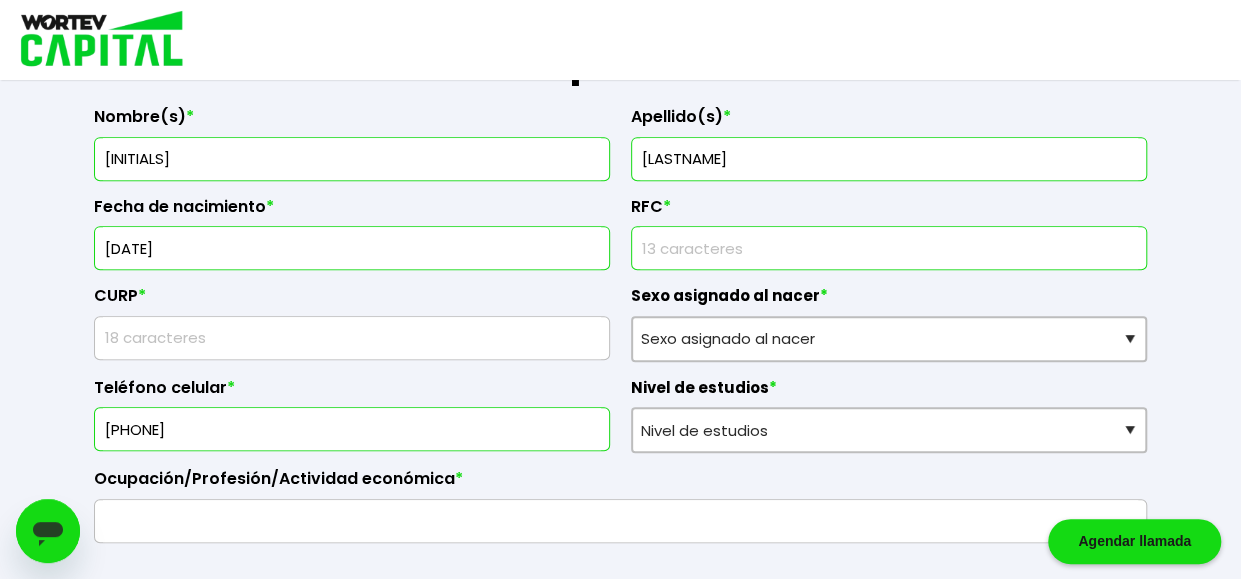 click at bounding box center [889, 248] 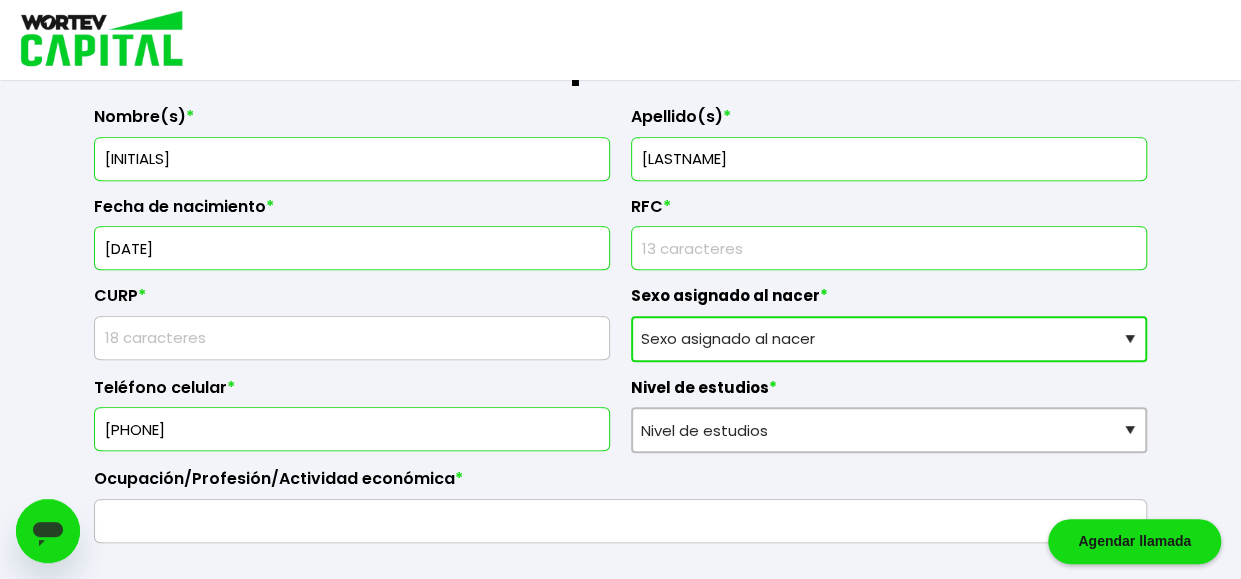 click on "Sexo asignado al nacer * Sexo asignado al nacer Hombre Mujer Prefiero no contestar" at bounding box center (889, 316) 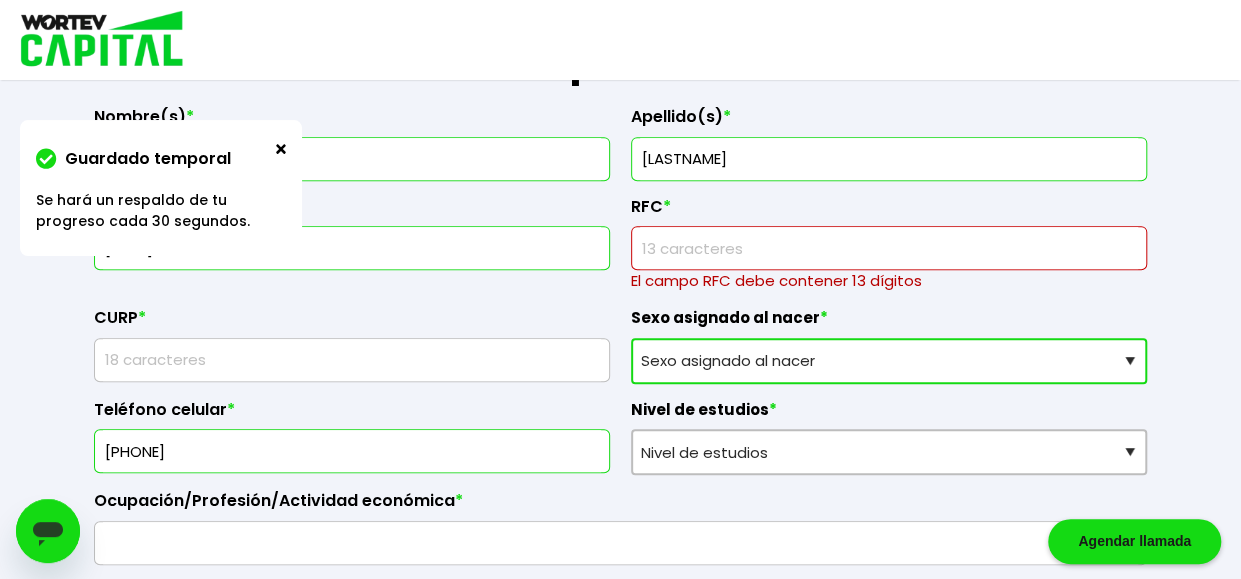 select on "Mujer" 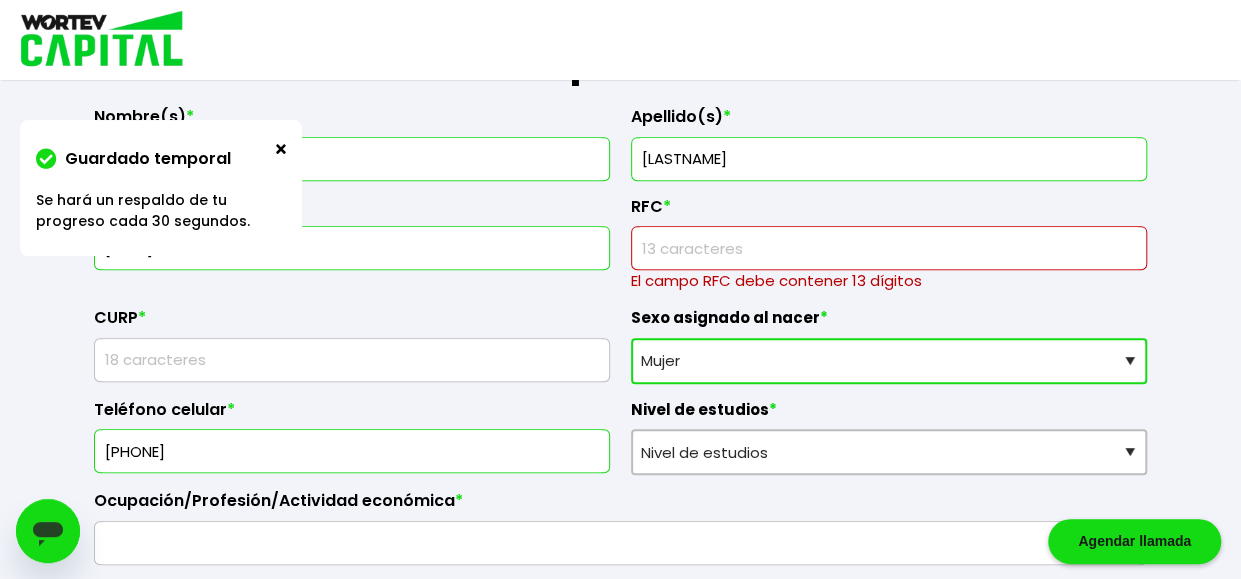 click on "Sexo asignado al nacer Hombre Mujer Prefiero no contestar" at bounding box center [889, 361] 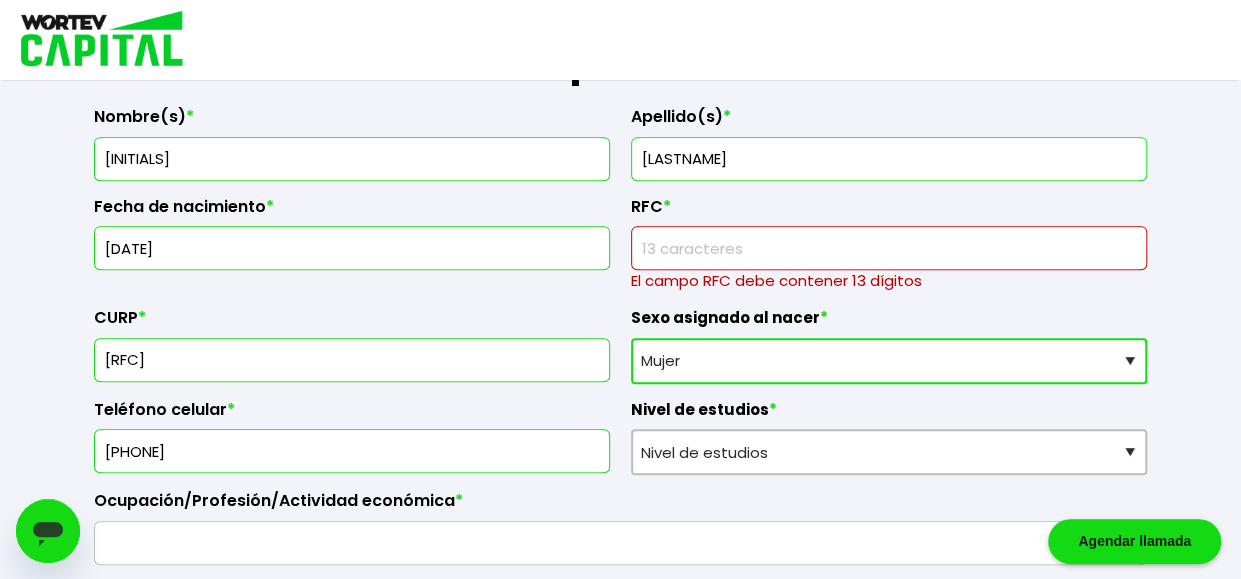 type on "[RFC]" 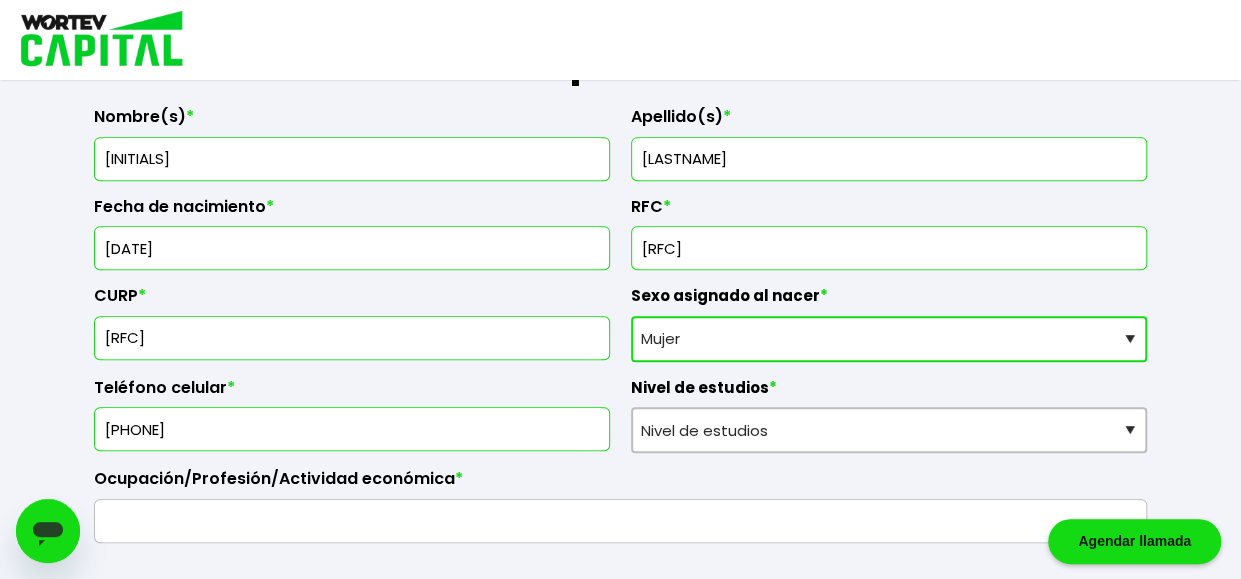 type on "[RFC]" 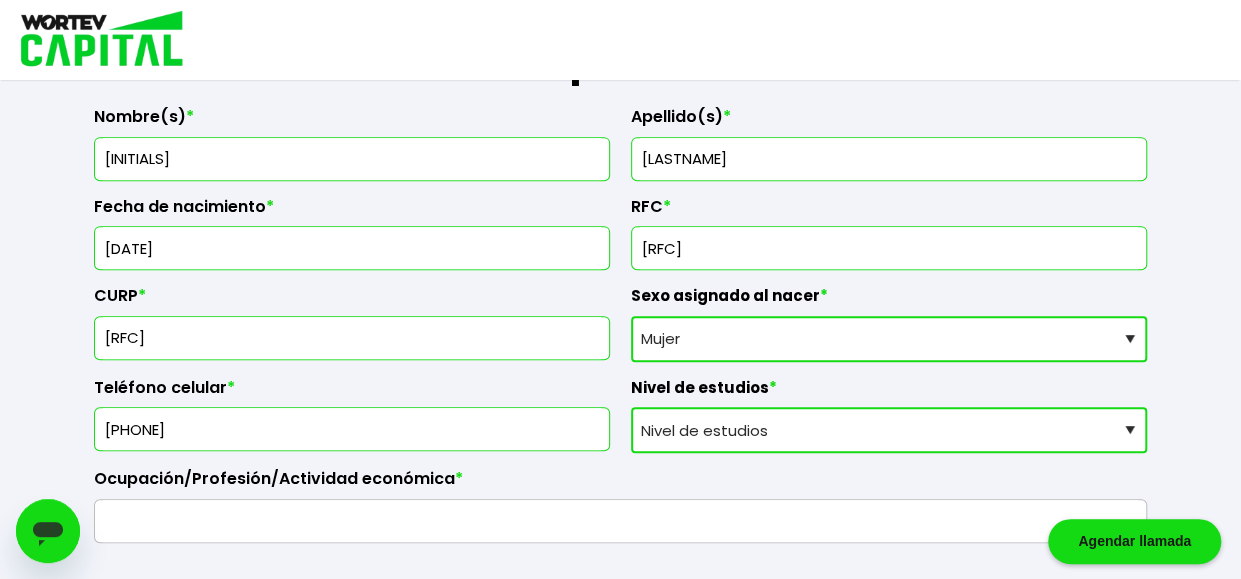 click on "Nivel de estudios Primaria Secundaria Bachillerato Licenciatura Posgrado" at bounding box center [889, 430] 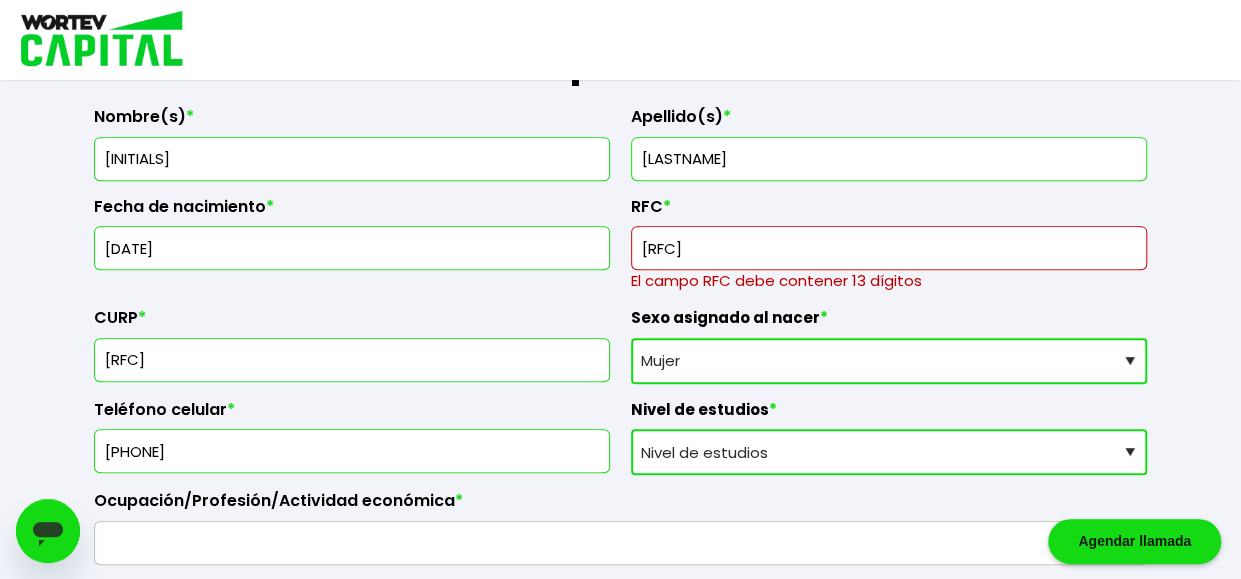 select on "Secundaria" 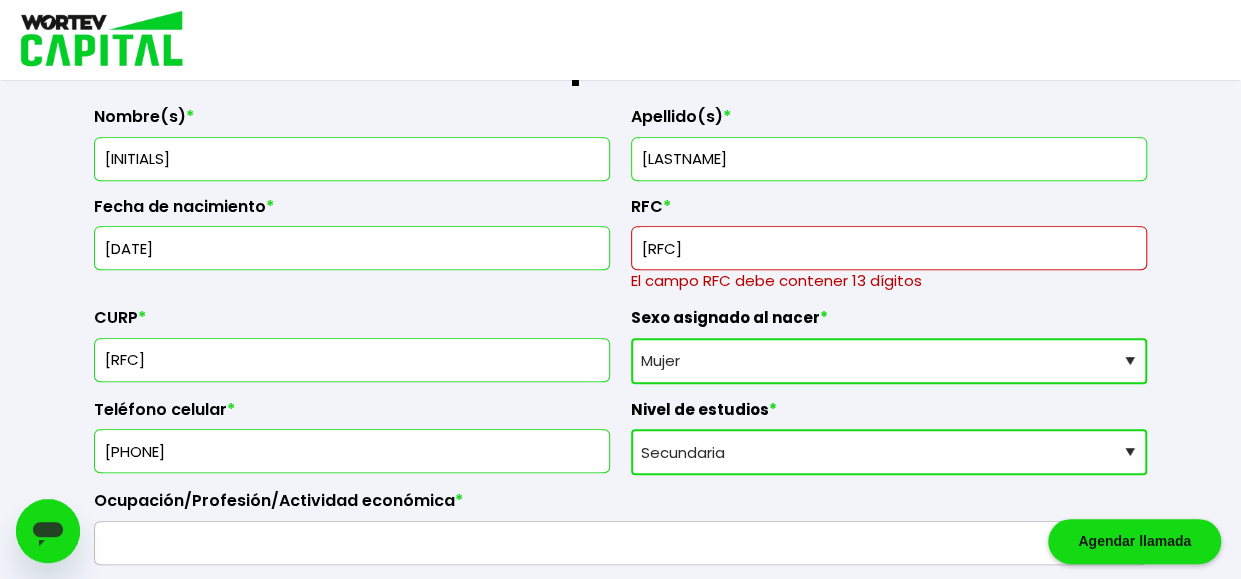 click on "Nivel de estudios Primaria Secundaria Bachillerato Licenciatura Posgrado" at bounding box center [889, 452] 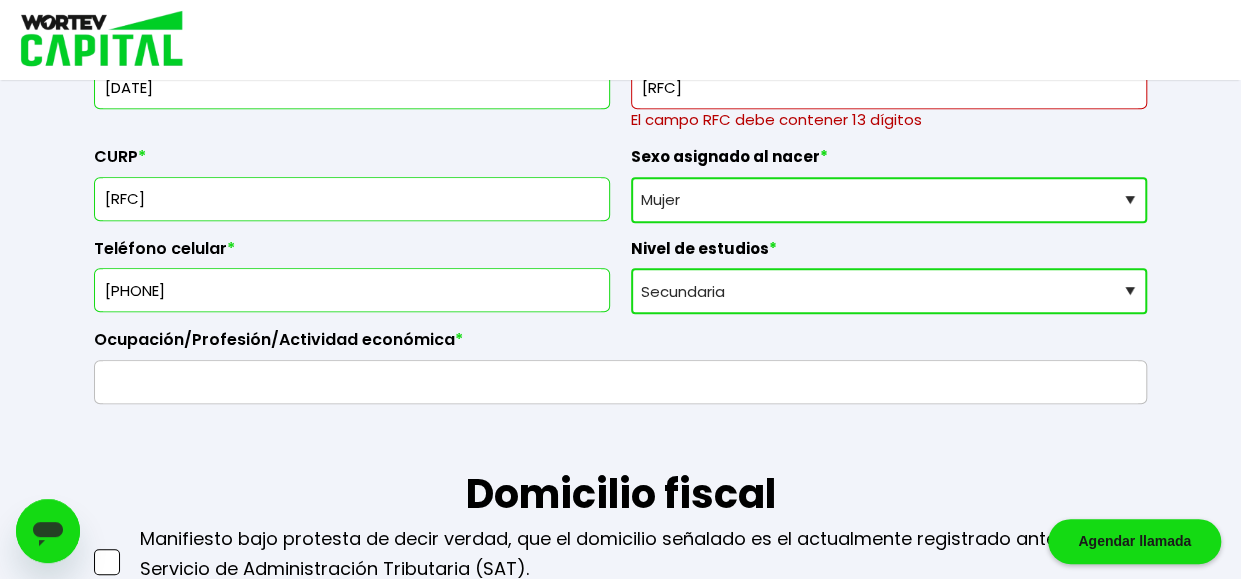 scroll, scrollTop: 454, scrollLeft: 0, axis: vertical 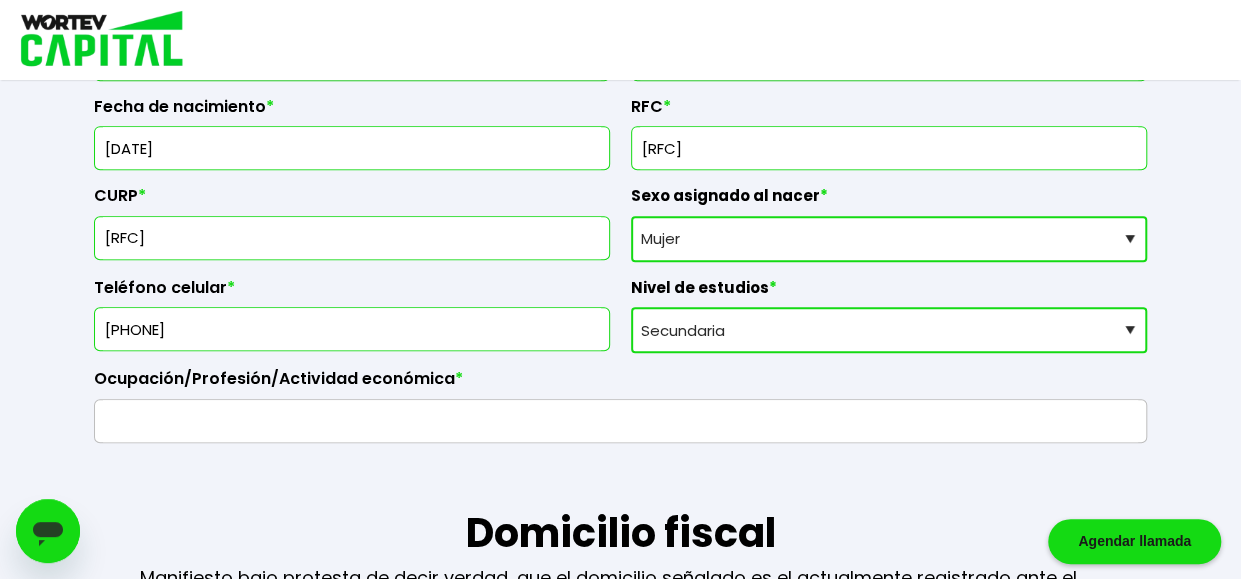 type on "[RFC]" 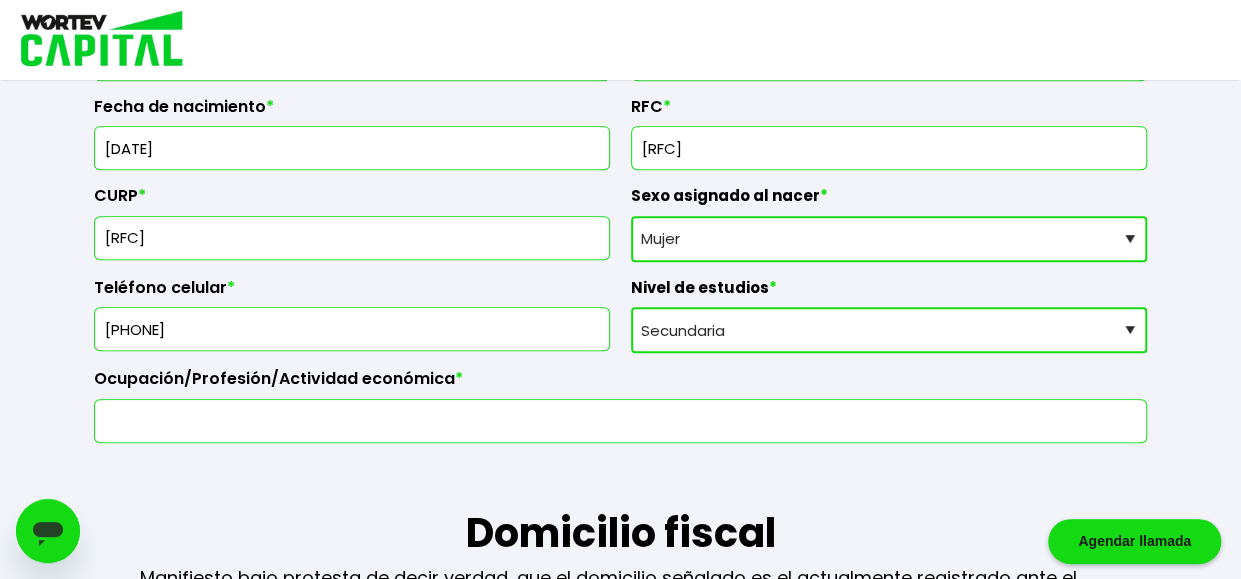click at bounding box center [620, 421] 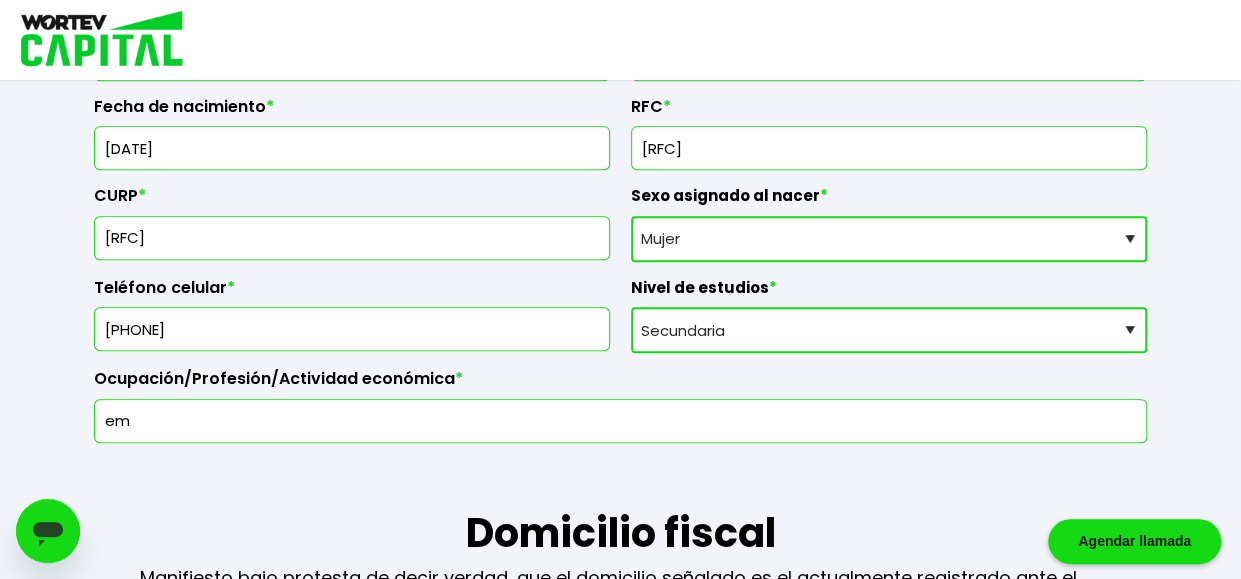 type on "e" 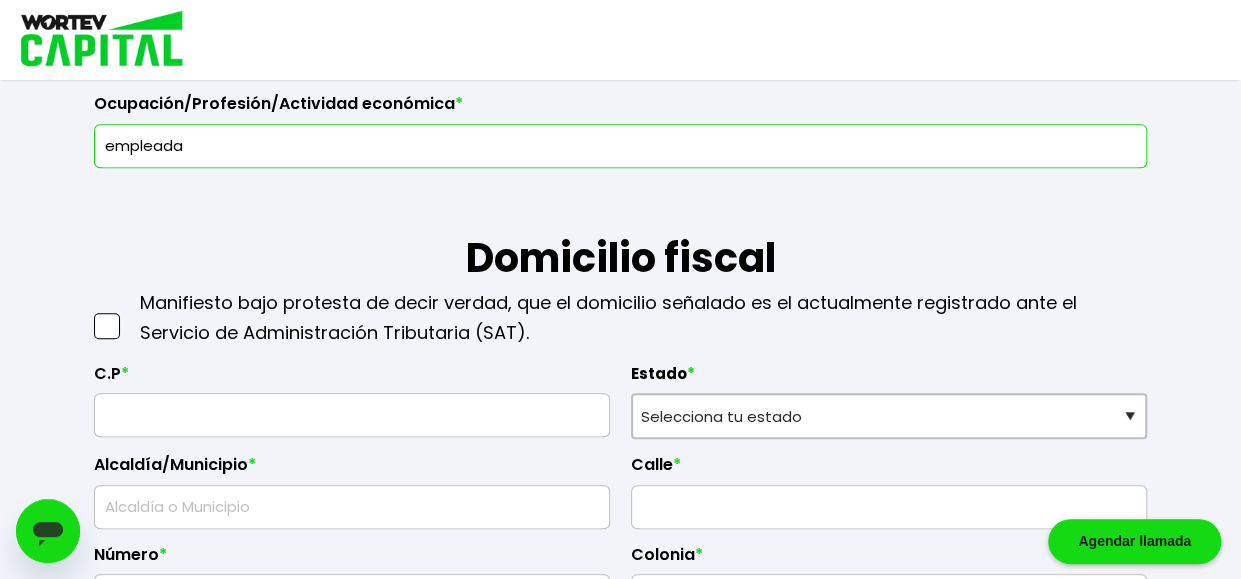 scroll, scrollTop: 854, scrollLeft: 0, axis: vertical 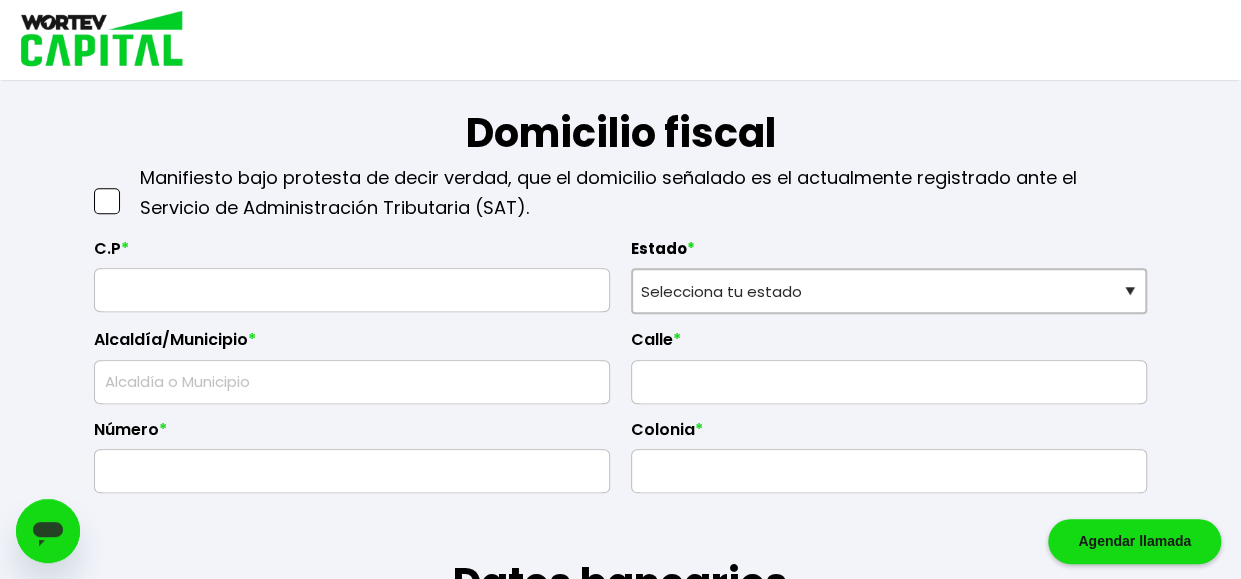 type on "empleada" 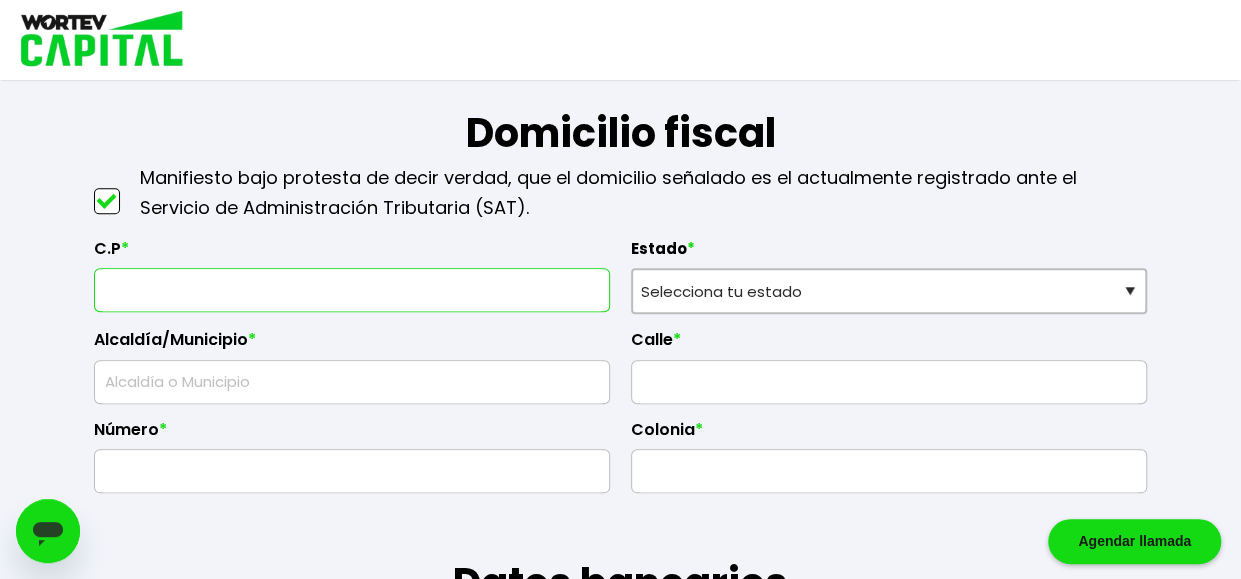 click at bounding box center (352, 290) 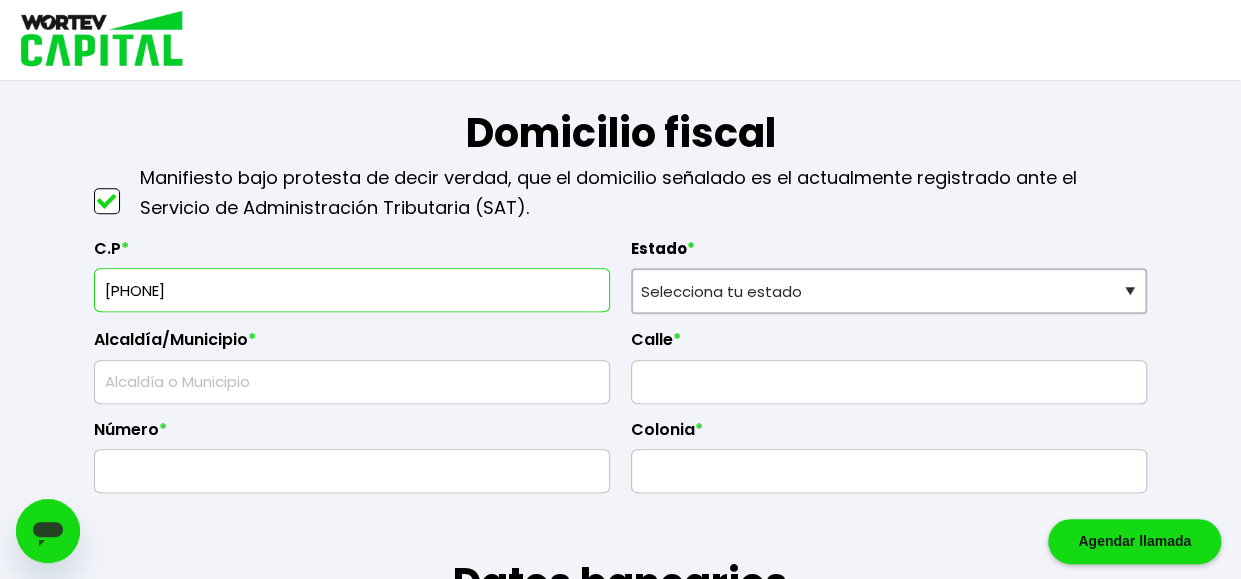 type on "[PHONE]" 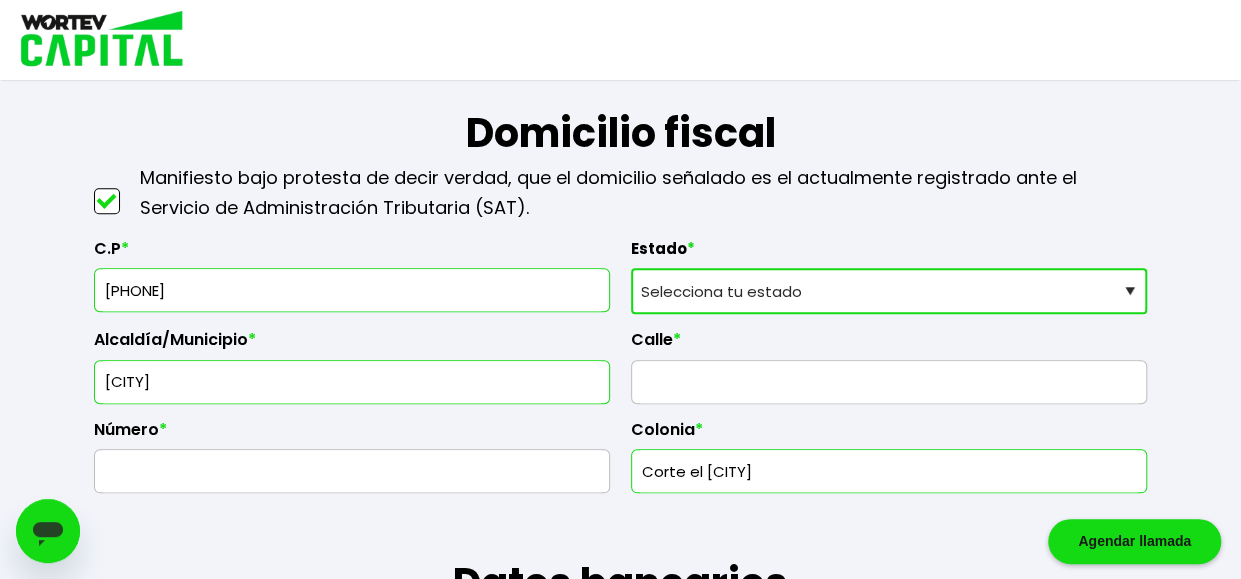 type on "[PHONE]" 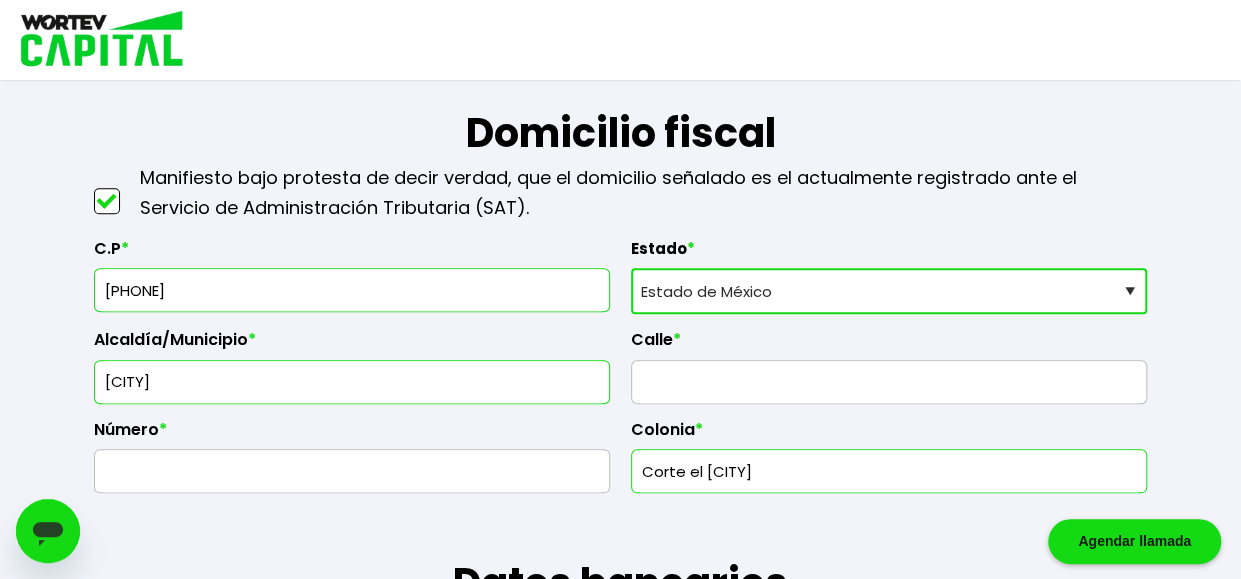click on "Selecciona tu estado Aguascalientes Baja California Baja California Sur Campeche Chiapas Ciudad de México Chihuahua Coahuila Colima Durango Estado de México Guanajuato Guerrero Hidalgo Jalisco Michoacán Morelos Nayarit Nuevo León Oaxaca Puebla Querétaro Quintana Roo San Luis Potosí Sinaloa Sonora Tabasco Tamaulipas Tlaxcala Veracruz Yucatán Zacatecas" at bounding box center [889, 291] 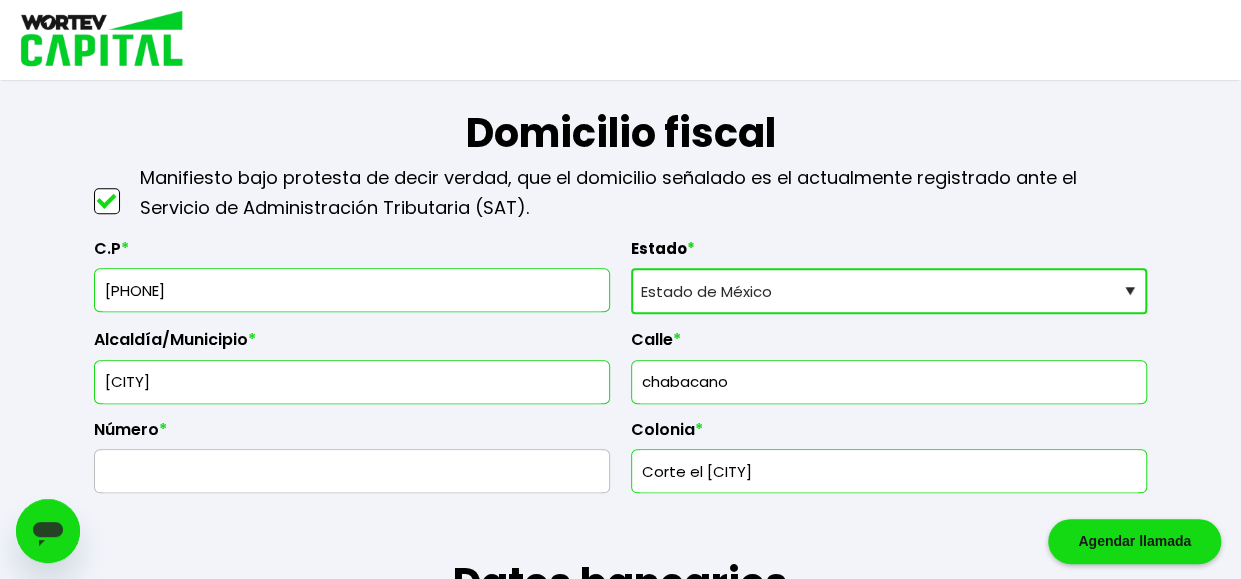 type on "chabacano" 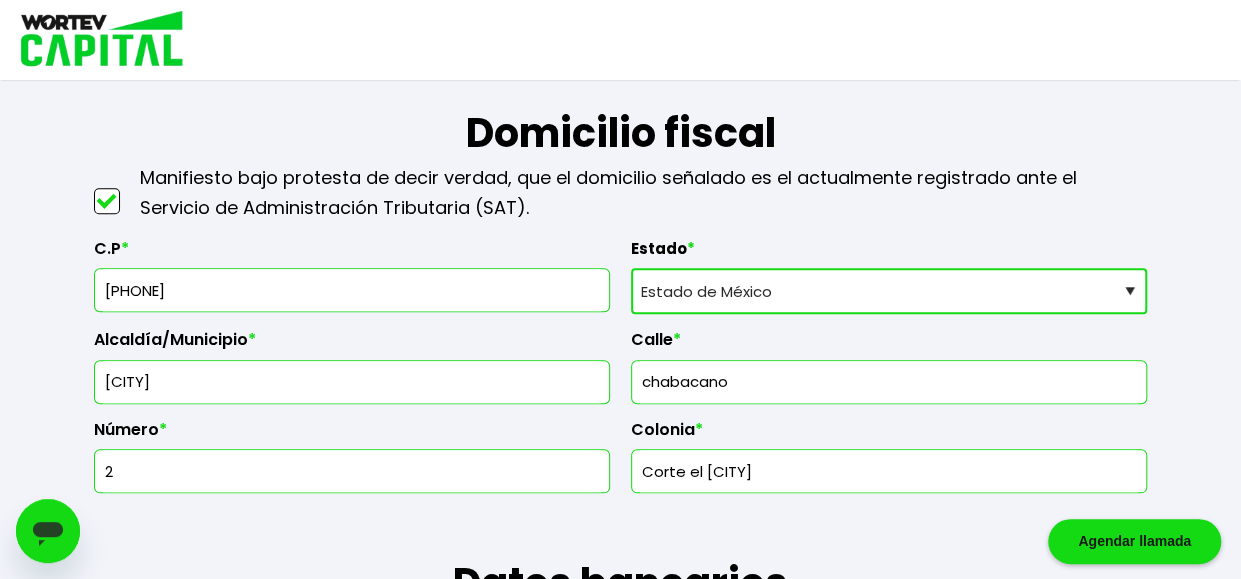 type on "2" 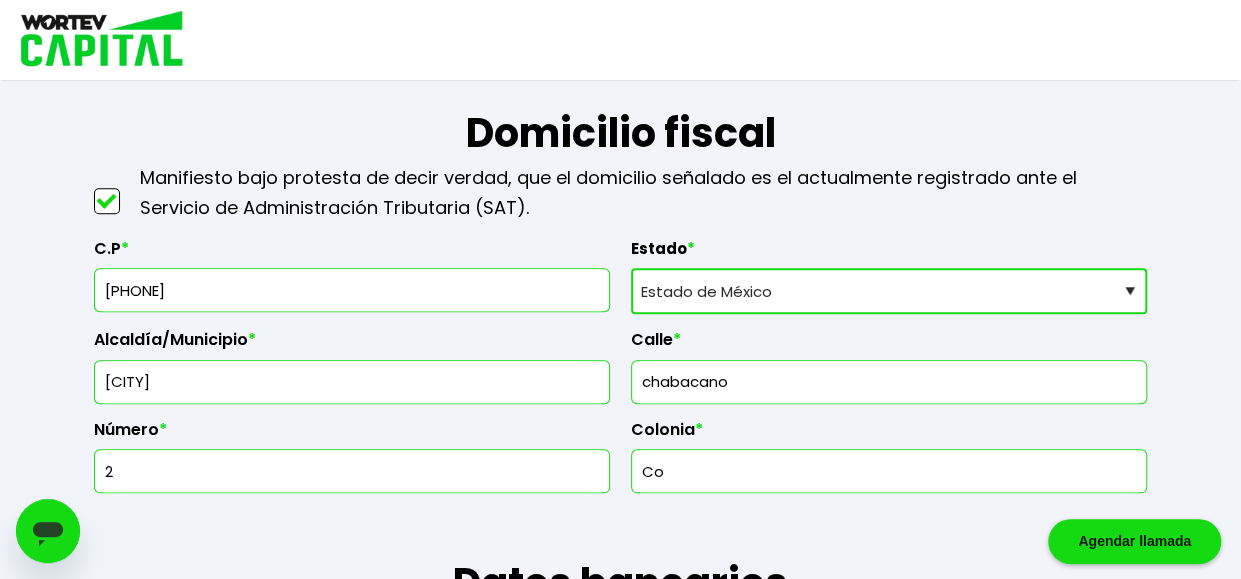 type on "C" 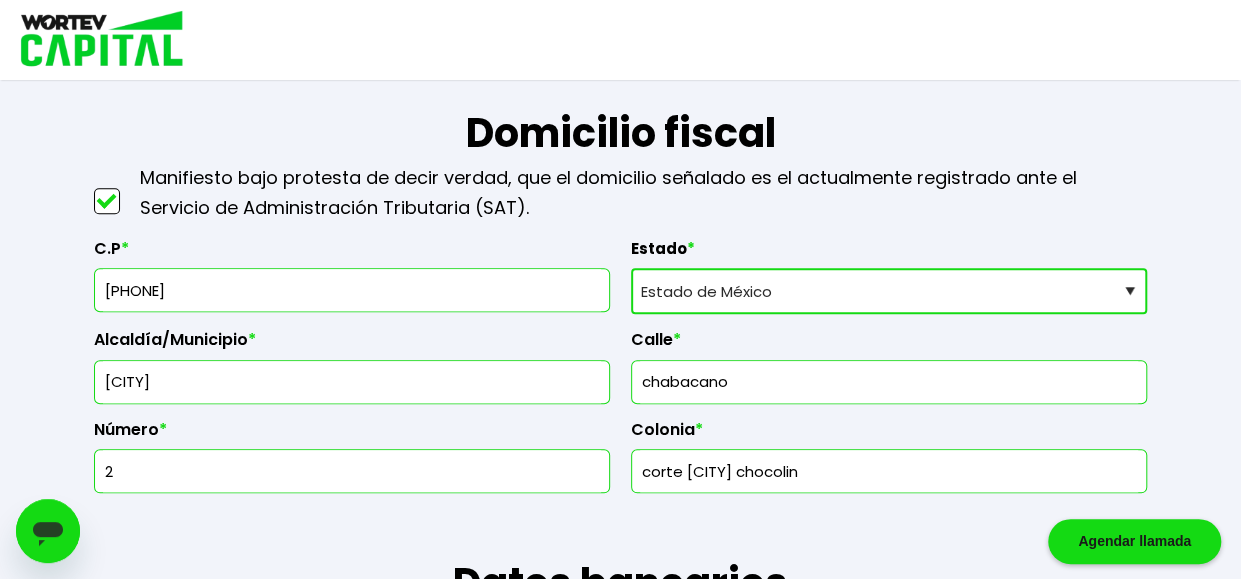 click on "corte [CITY] chocolin" at bounding box center (889, 471) 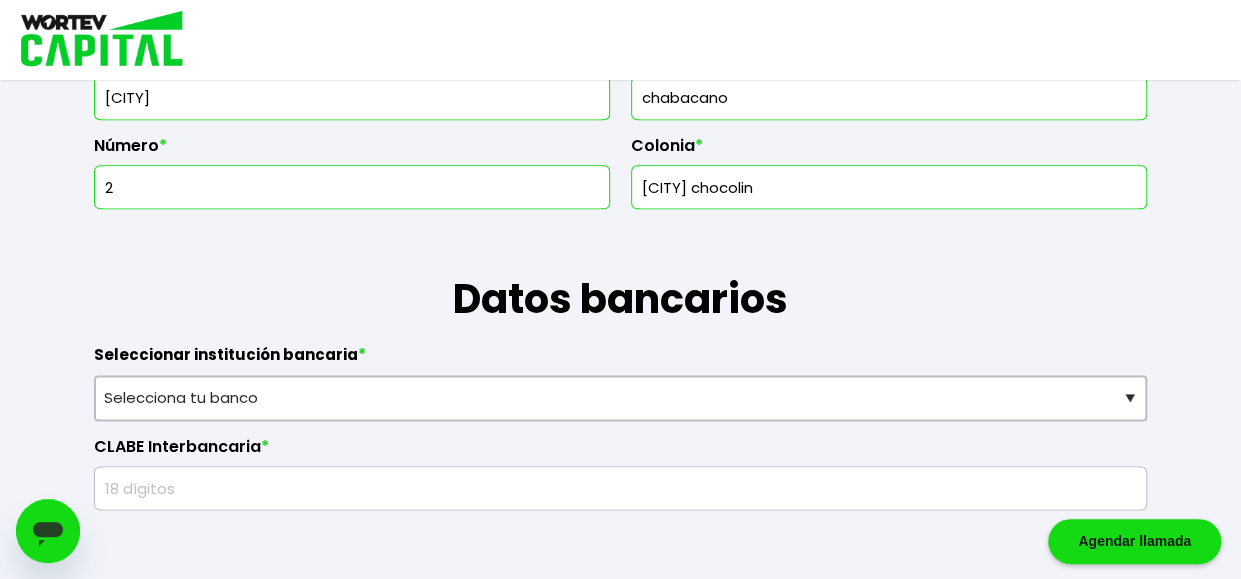 scroll, scrollTop: 1154, scrollLeft: 0, axis: vertical 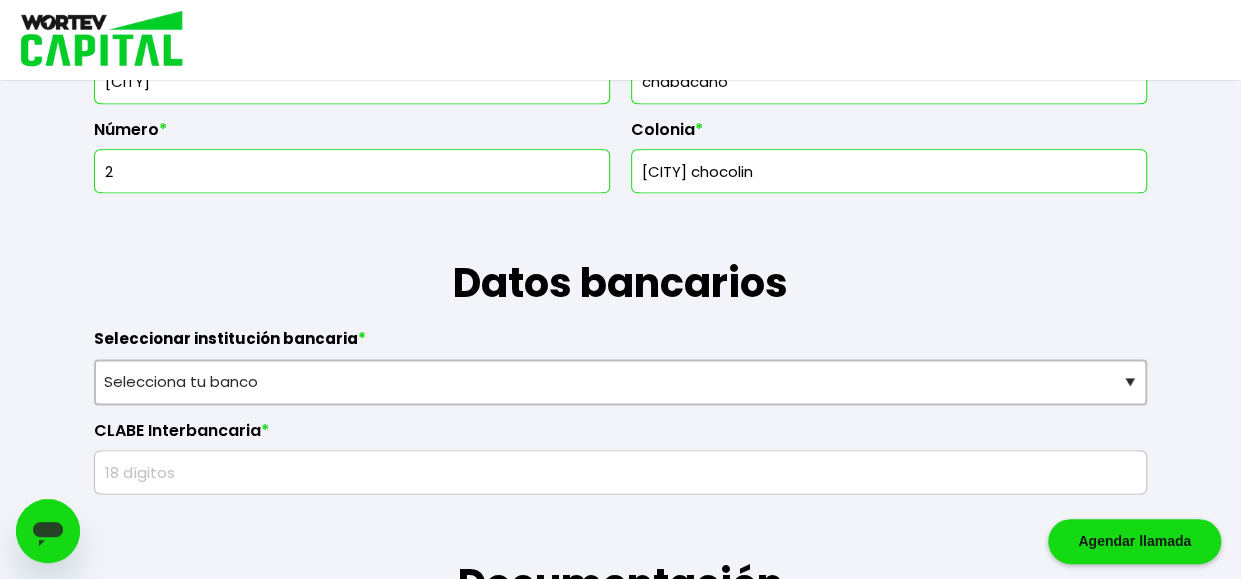 type on "[CITY] chocolin" 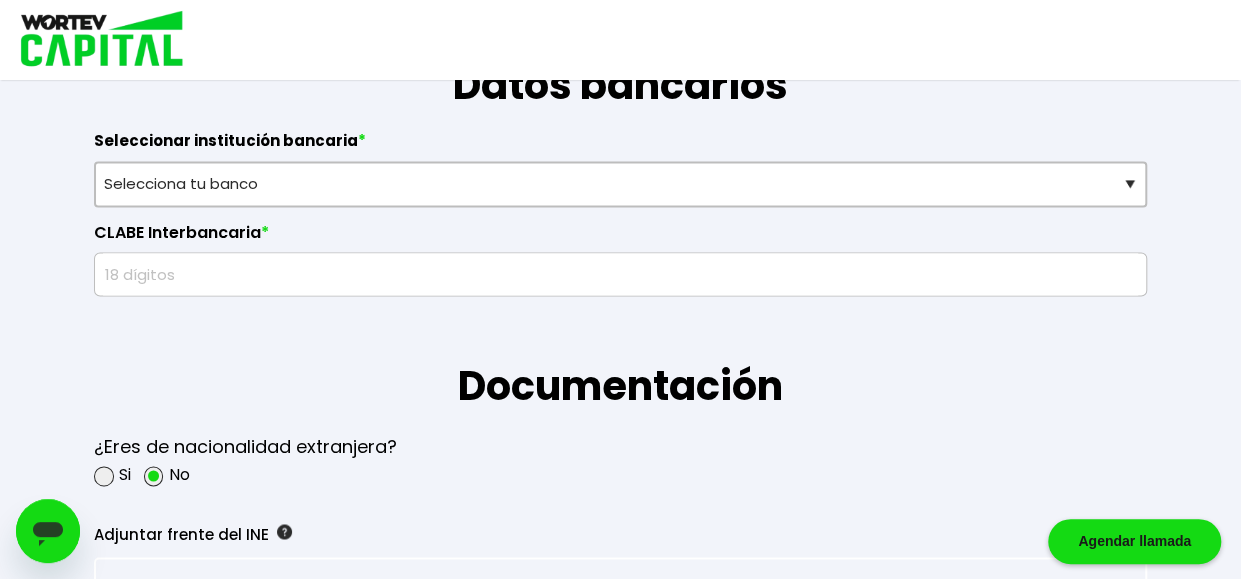 scroll, scrollTop: 1254, scrollLeft: 0, axis: vertical 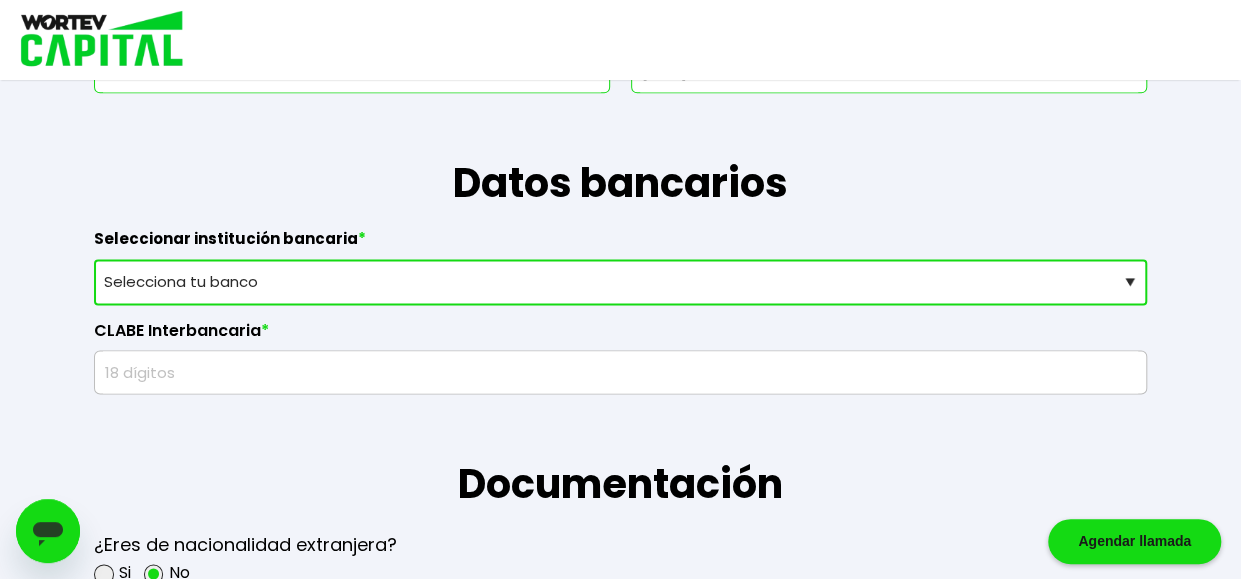 click on "Selecciona tu banco ABC Capital Actinver Afirme Albo ASP Banamex Banbajio Banco Autofin Banco Azteca Banco Bancrea Banco Base Banco Inmobiliario Mexicano Banco Sabadell Banco ve por más Bancoppel Banjercito Bankaool Banorte Banregio Banregio (Hey Banco) Bansefi Bansi BBVA Bancomer Bineo Caja Morelia Valladolid Caja Popular Mexicana Caja Yanga CIBanco Compartamos Banco CONSUBANCO Cuenca Finsus Fondeadora Grupo Financiero MULTIVA HSBC Inbursa INTERCAM Banco INVEX IXE Klar Alternativos ku-bo Financiero, S.A. de C.V. Mercado Pago Mifel Nu Bank Santander Scotiabank Stori STP Uala Otro" at bounding box center (620, 282) 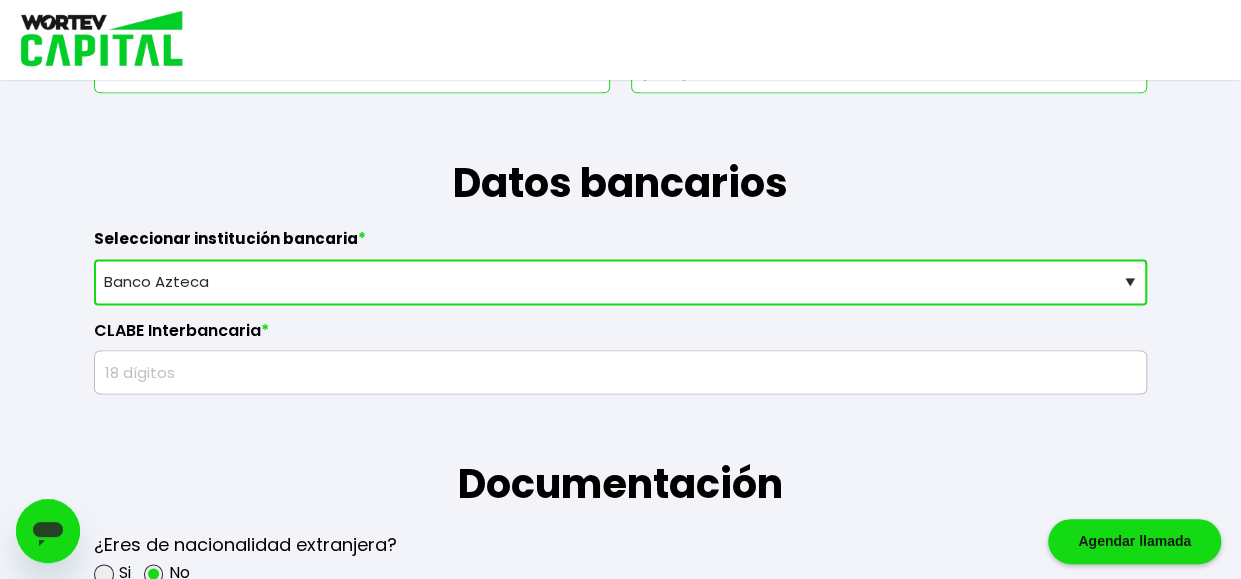 click on "Selecciona tu banco ABC Capital Actinver Afirme Albo ASP Banamex Banbajio Banco Autofin Banco Azteca Banco Bancrea Banco Base Banco Inmobiliario Mexicano Banco Sabadell Banco ve por más Bancoppel Banjercito Bankaool Banorte Banregio Banregio (Hey Banco) Bansefi Bansi BBVA Bancomer Bineo Caja Morelia Valladolid Caja Popular Mexicana Caja Yanga CIBanco Compartamos Banco CONSUBANCO Cuenca Finsus Fondeadora Grupo Financiero MULTIVA HSBC Inbursa INTERCAM Banco INVEX IXE Klar Alternativos ku-bo Financiero, S.A. de C.V. Mercado Pago Mifel Nu Bank Santander Scotiabank Stori STP Uala Otro" at bounding box center (620, 282) 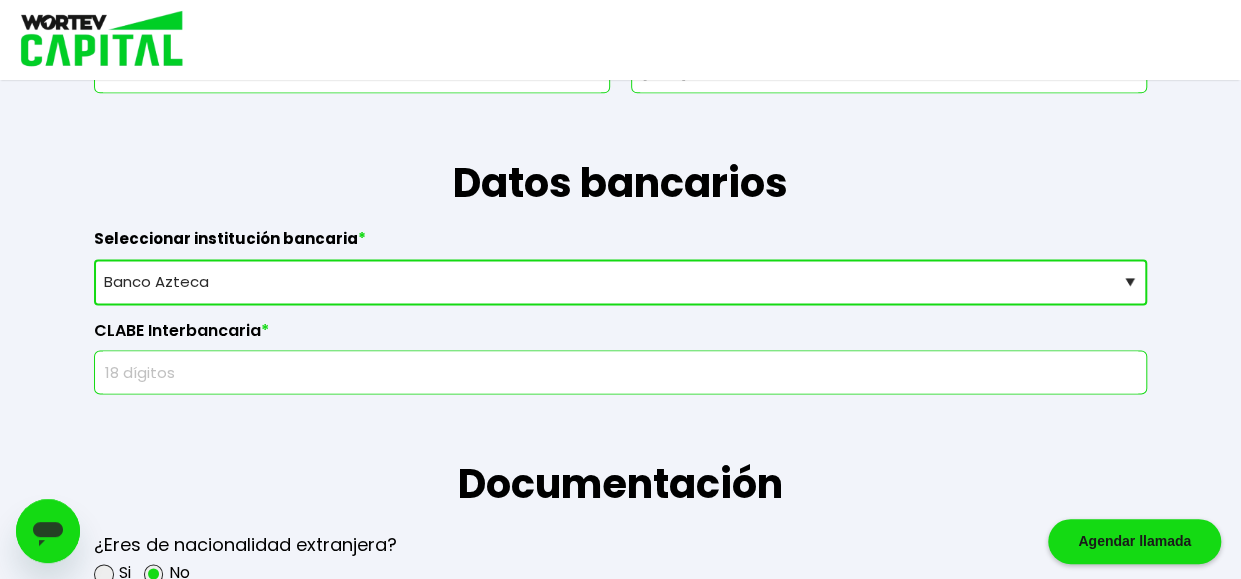 click at bounding box center [620, 372] 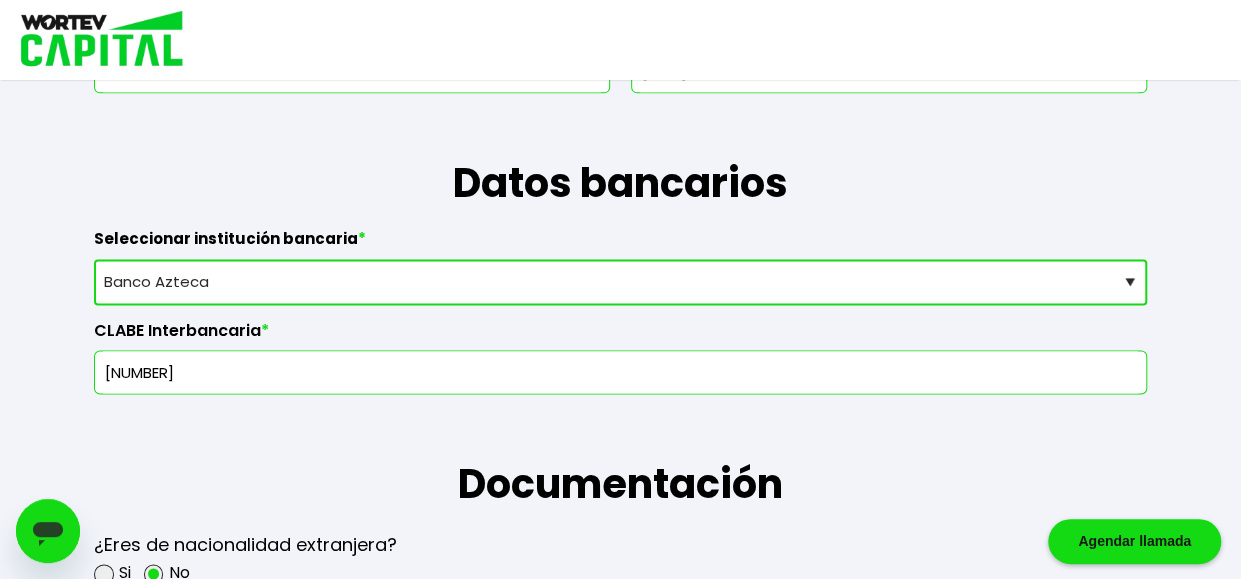 type on "[NUMBER]" 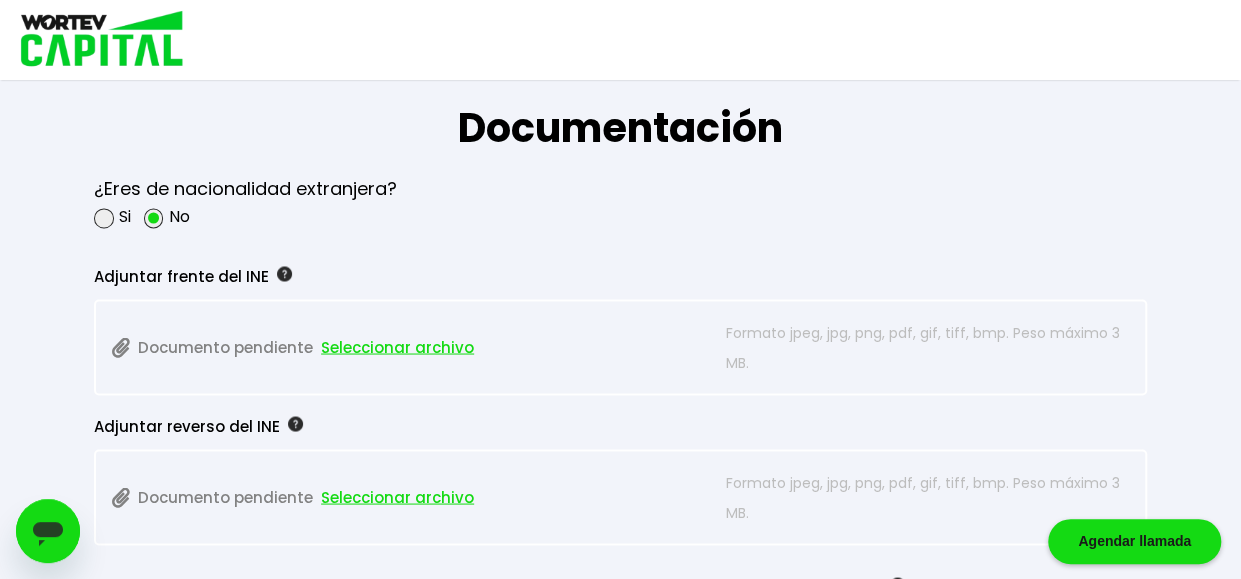 scroll, scrollTop: 1654, scrollLeft: 0, axis: vertical 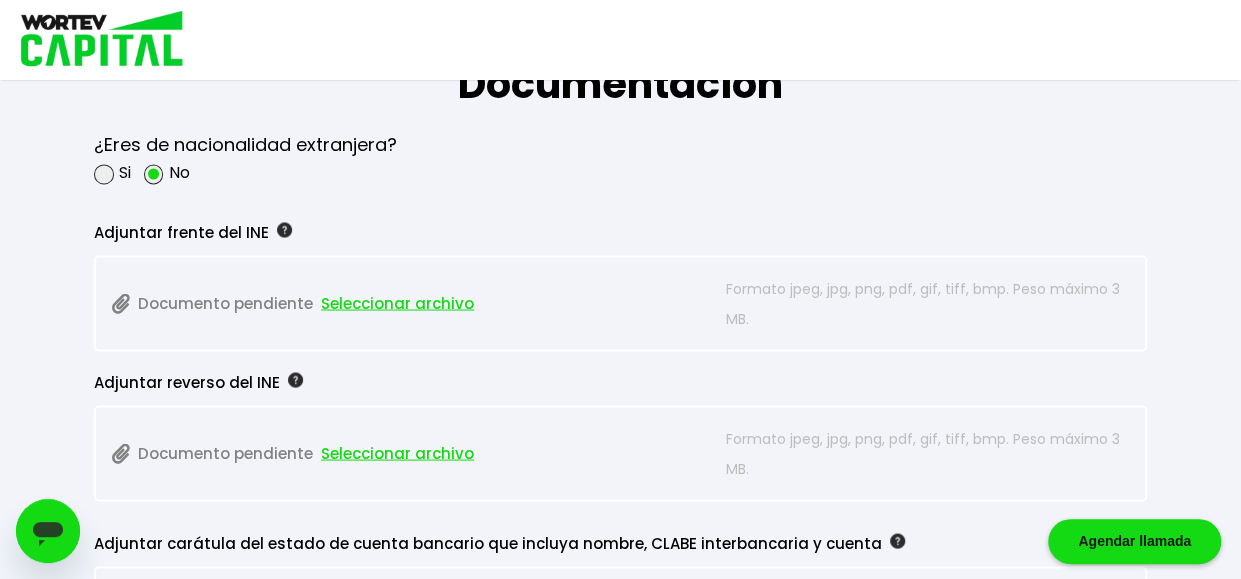click on "Documento pendiente Seleccionar archivo" at bounding box center (414, 303) 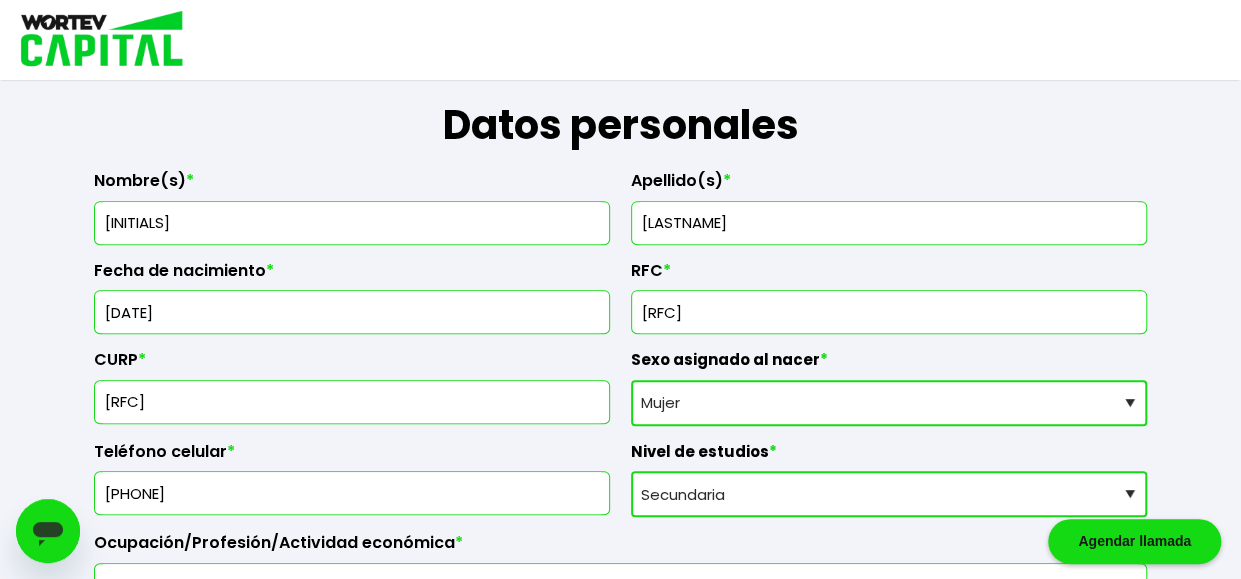 scroll, scrollTop: 254, scrollLeft: 0, axis: vertical 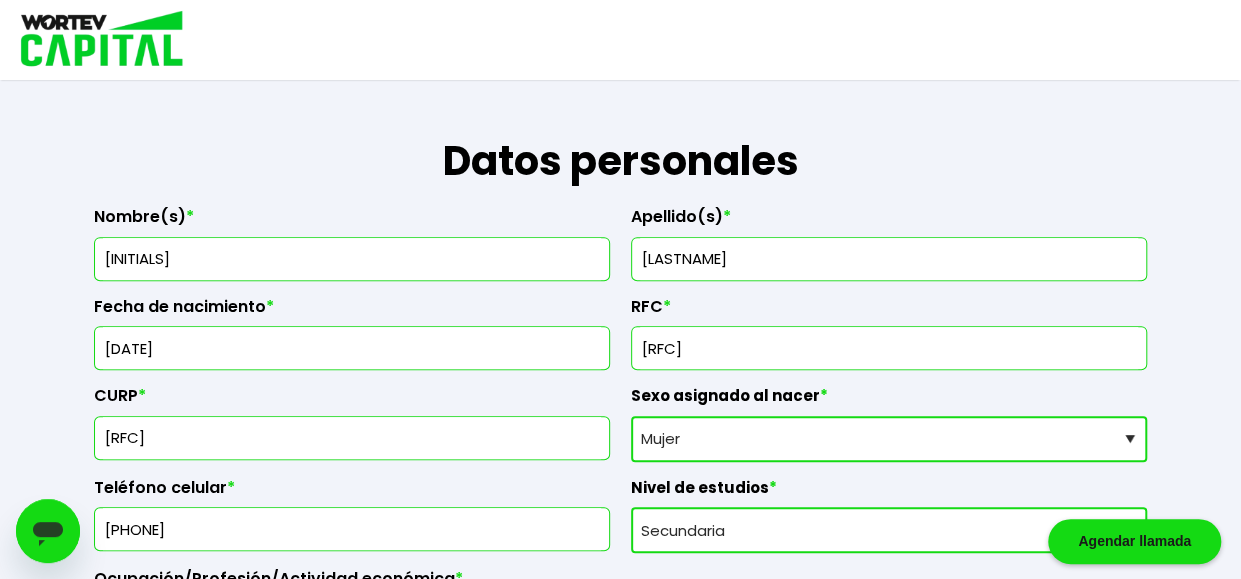 click at bounding box center [889, 348] 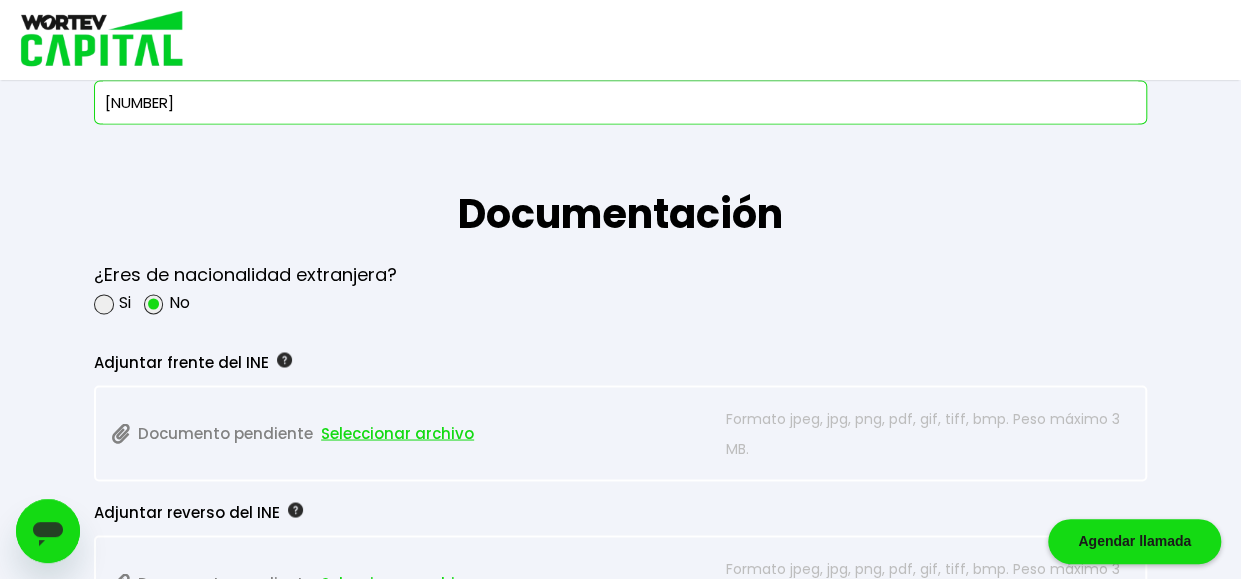 scroll, scrollTop: 1654, scrollLeft: 0, axis: vertical 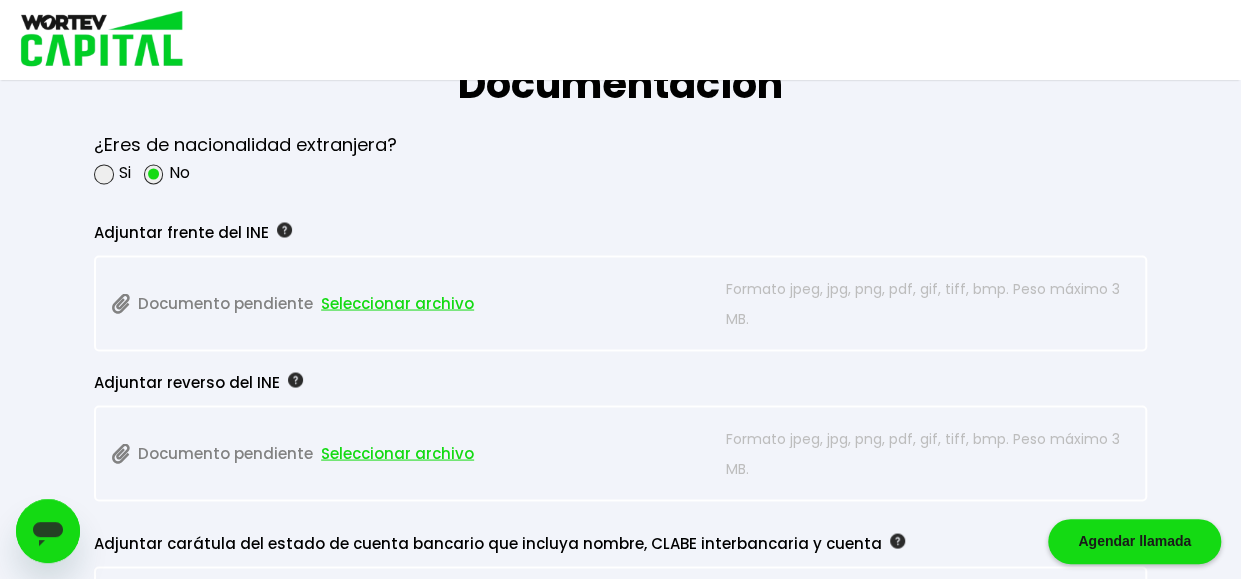 click on "Seleccionar archivo" at bounding box center (397, 303) 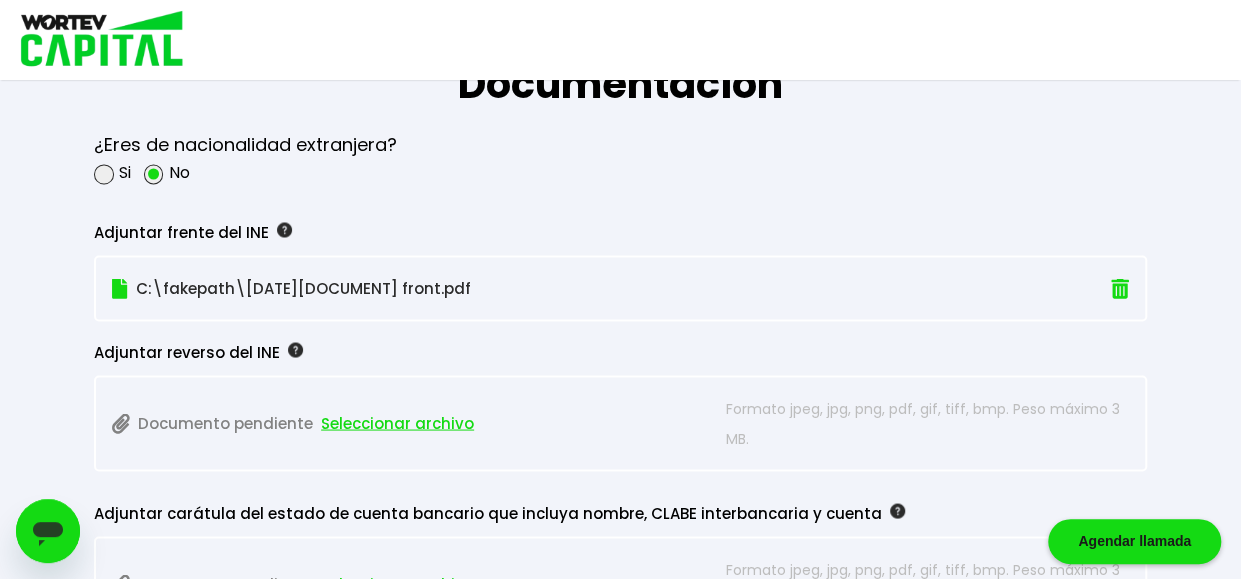 click on "Seleccionar archivo" at bounding box center (397, 423) 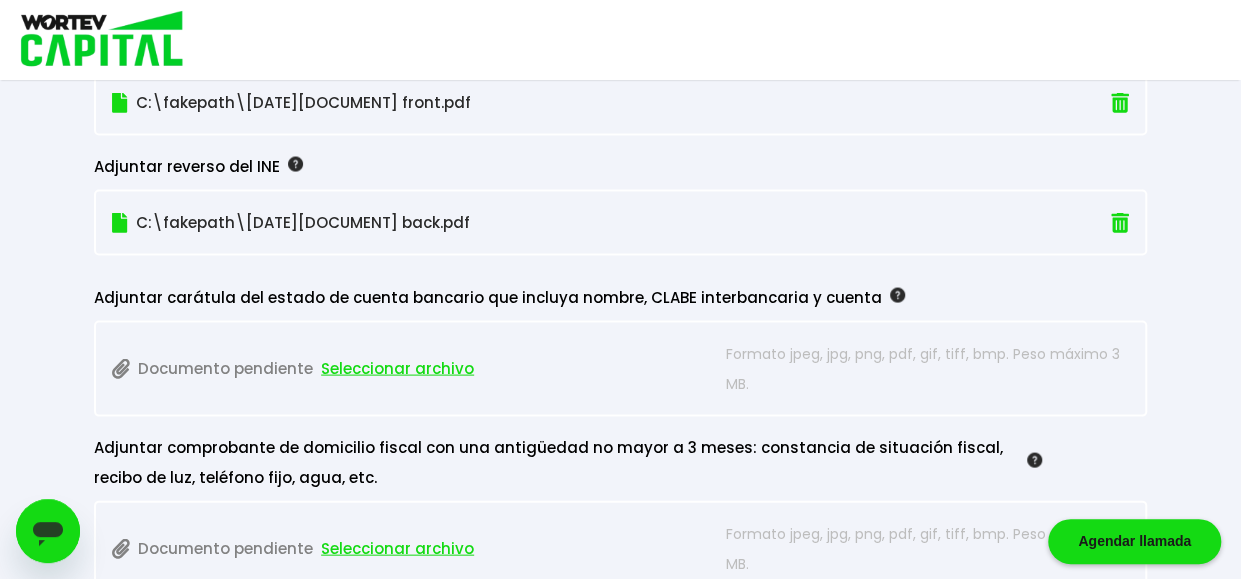 scroll, scrollTop: 1854, scrollLeft: 0, axis: vertical 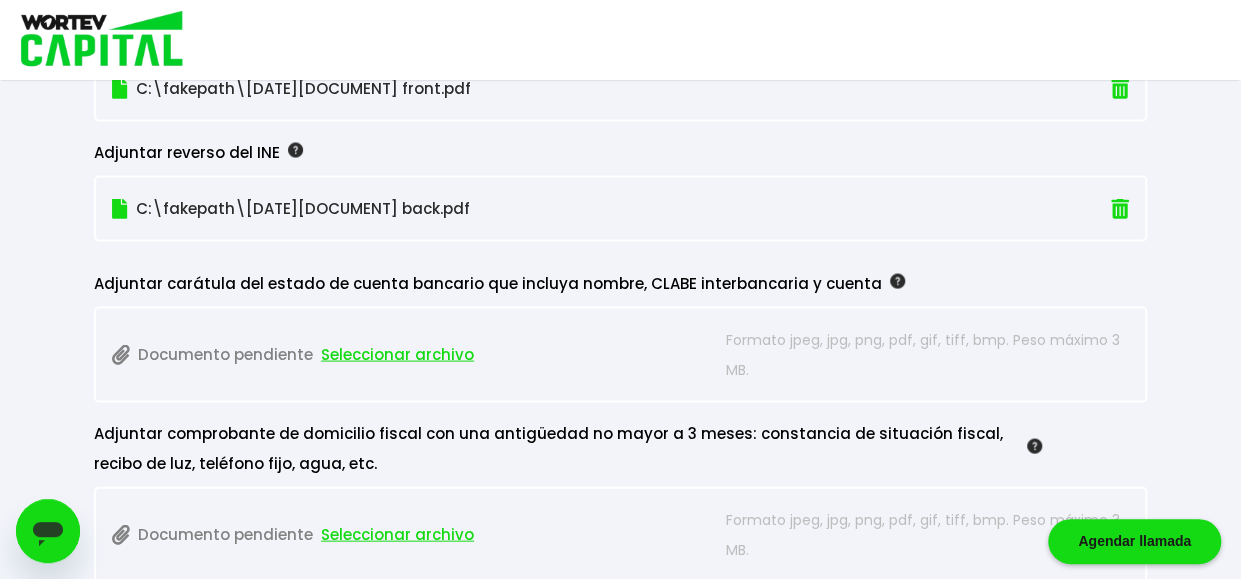 click on "Seleccionar archivo" at bounding box center [397, 354] 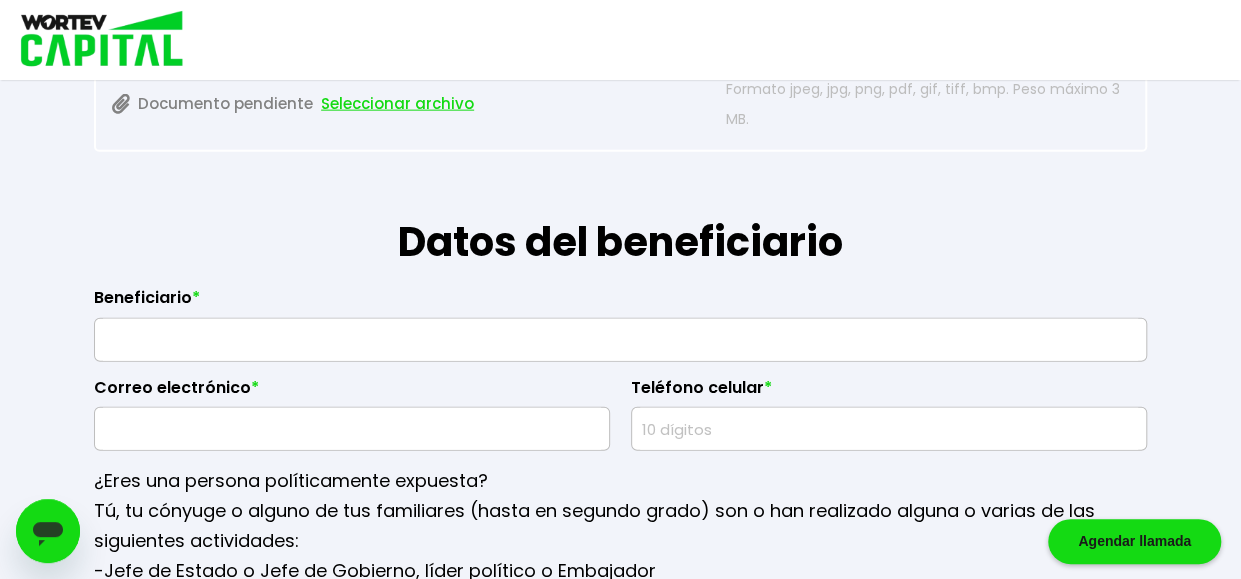 scroll, scrollTop: 2354, scrollLeft: 0, axis: vertical 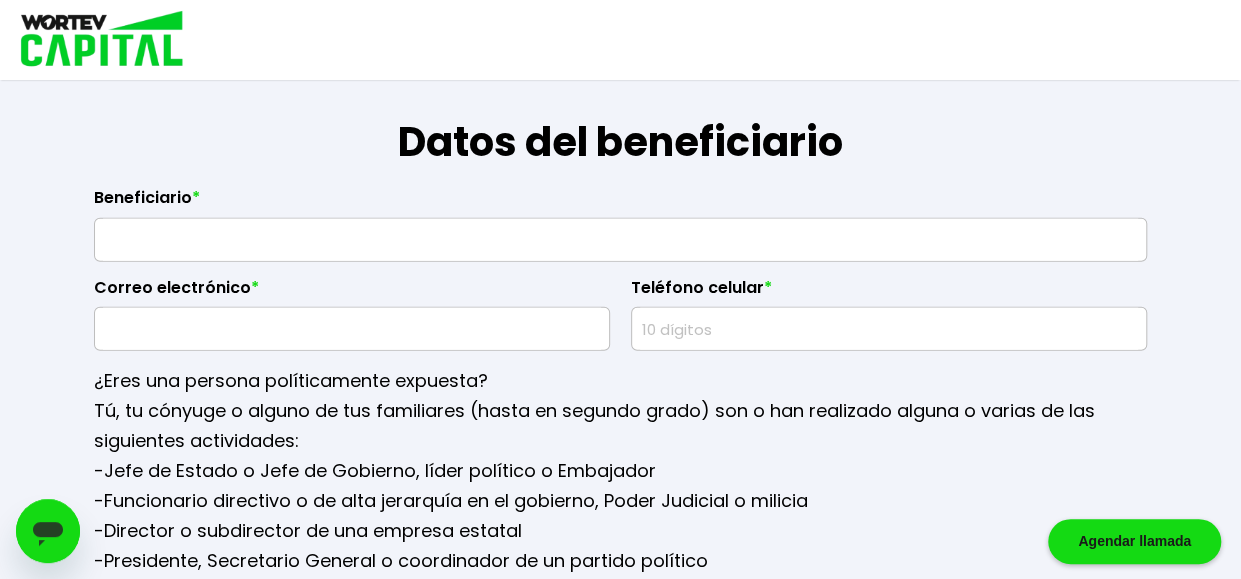 click at bounding box center [620, 240] 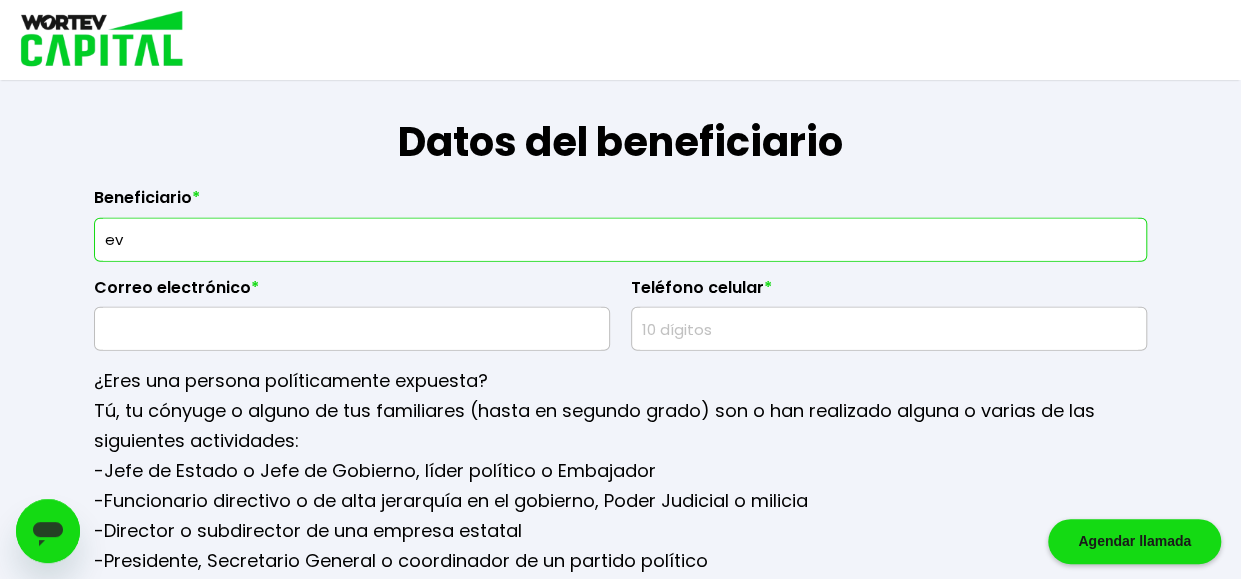 click on "ev" at bounding box center [620, 240] 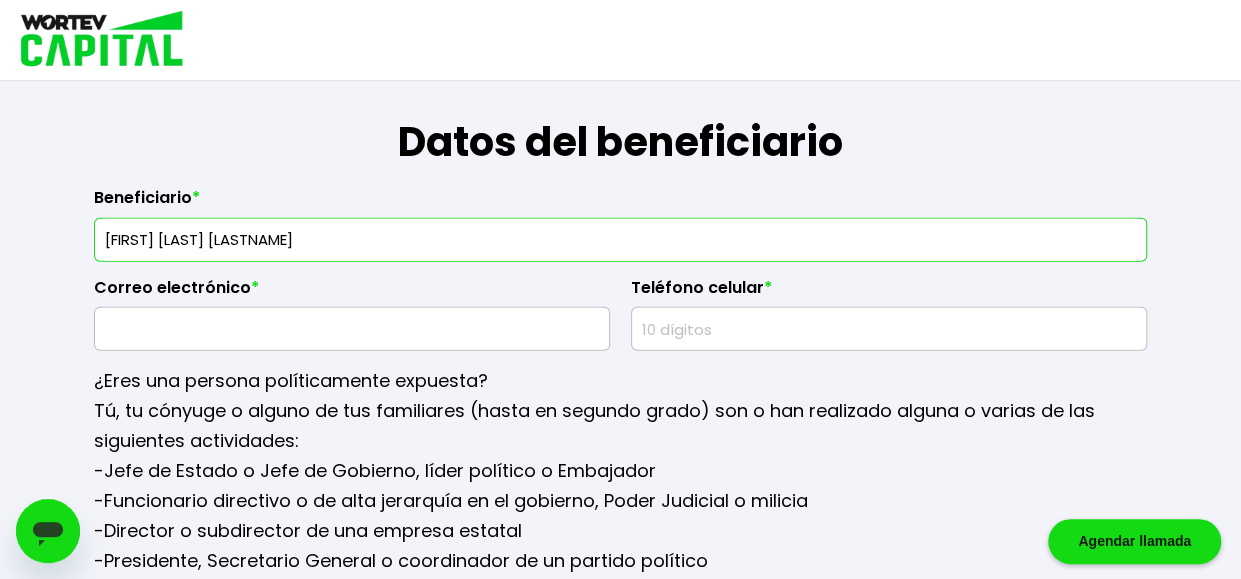 type on "[FIRST] [LAST] [LASTNAME]" 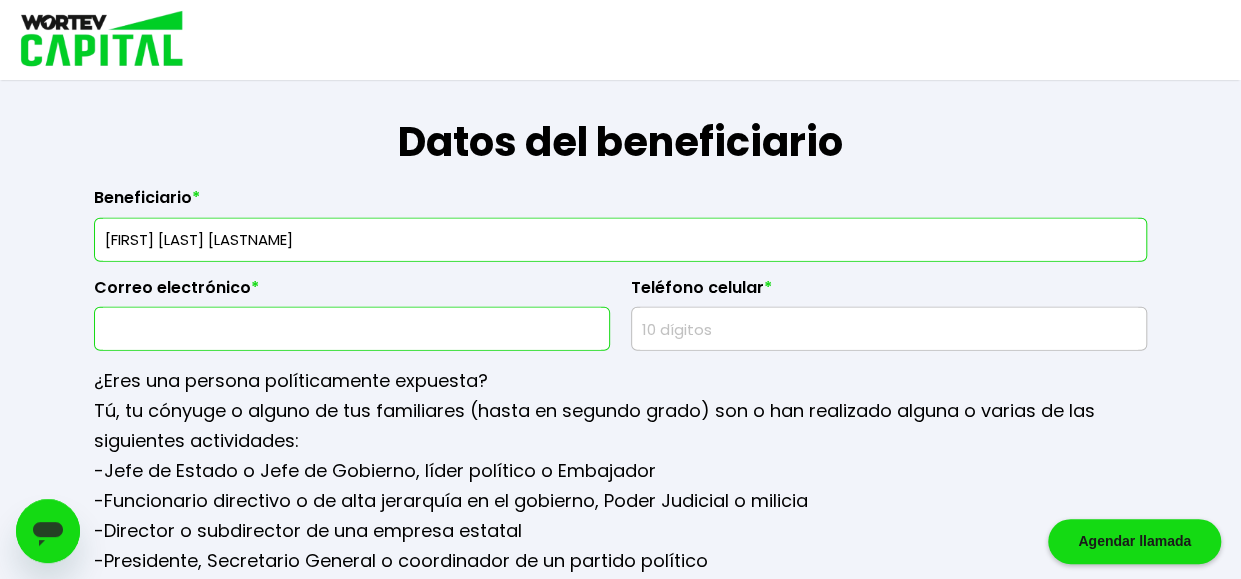 click at bounding box center (352, 329) 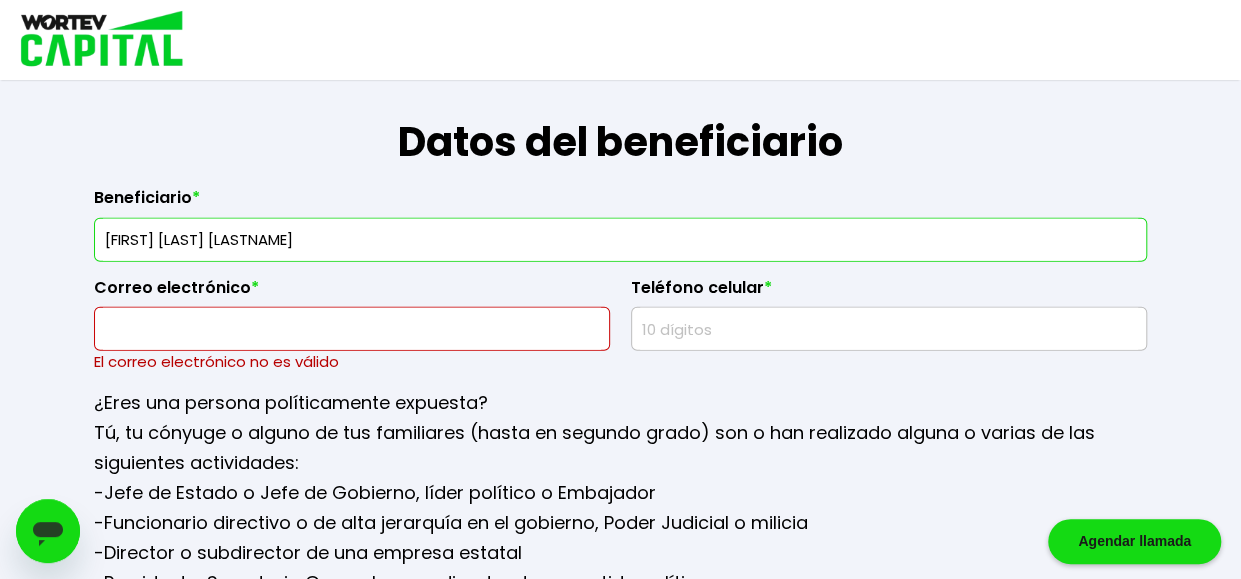 click at bounding box center [889, 329] 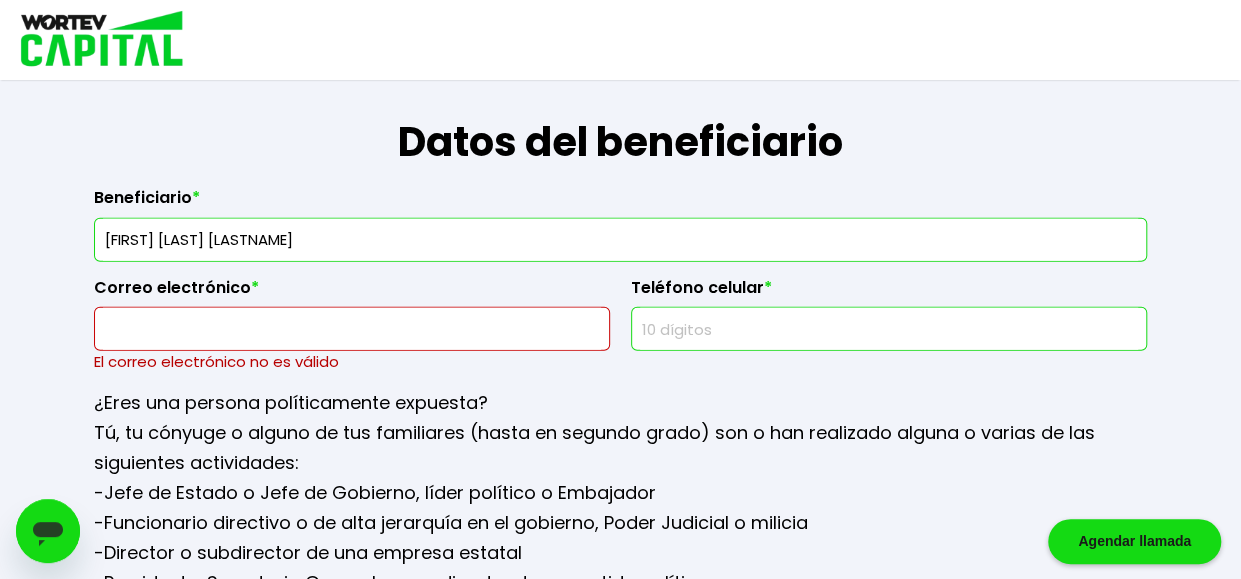 click at bounding box center (889, 329) 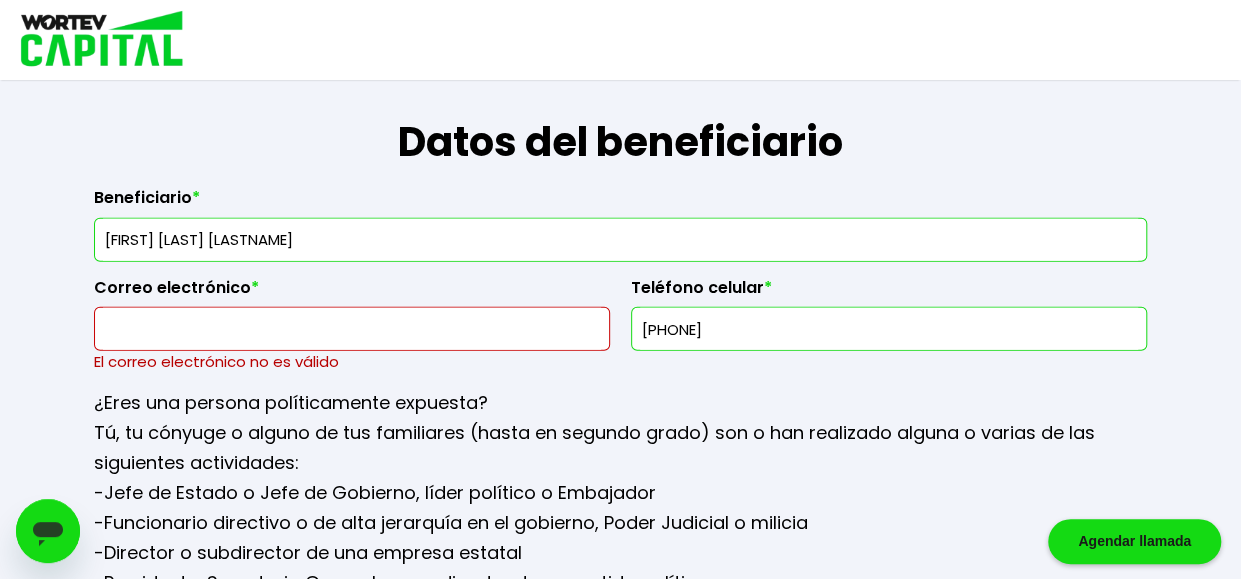 type on "[PHONE]" 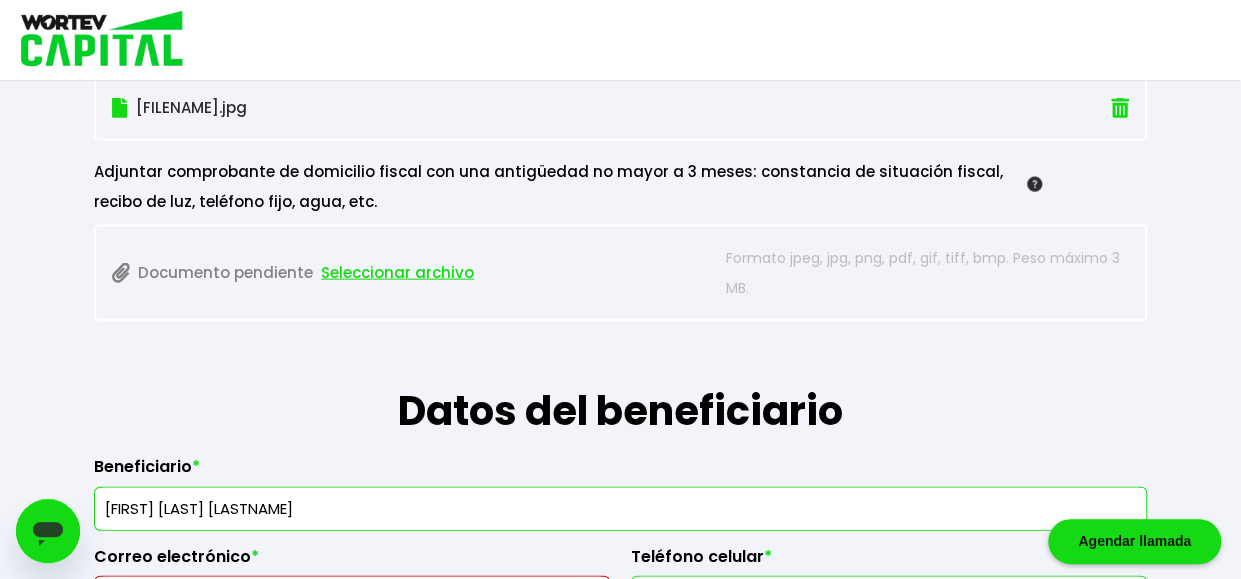 scroll, scrollTop: 2154, scrollLeft: 0, axis: vertical 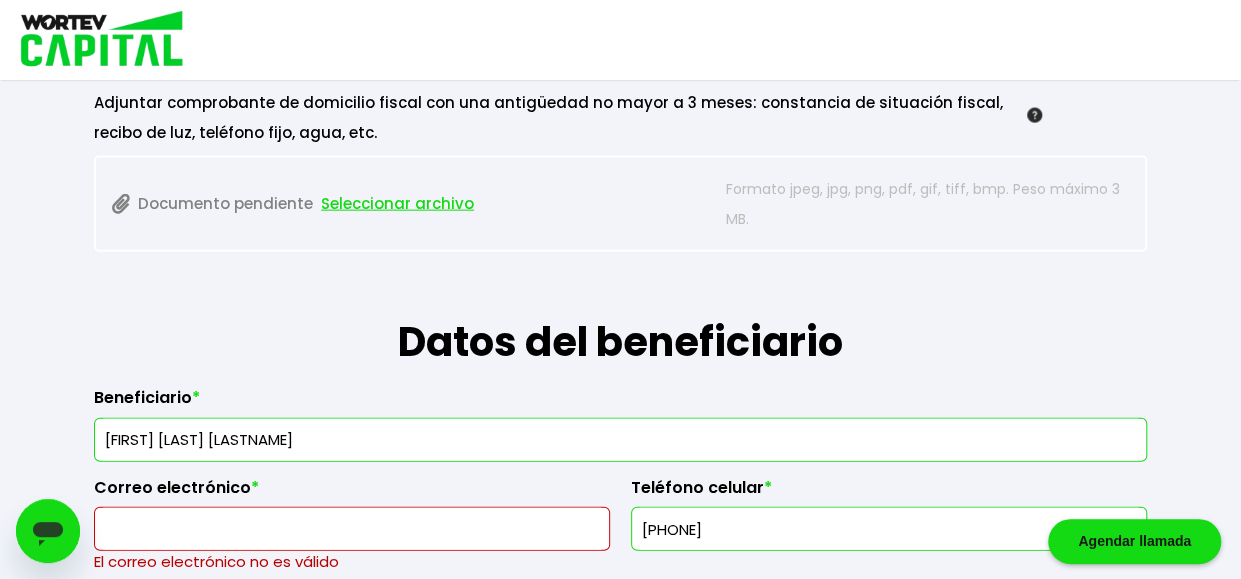 click at bounding box center (352, 529) 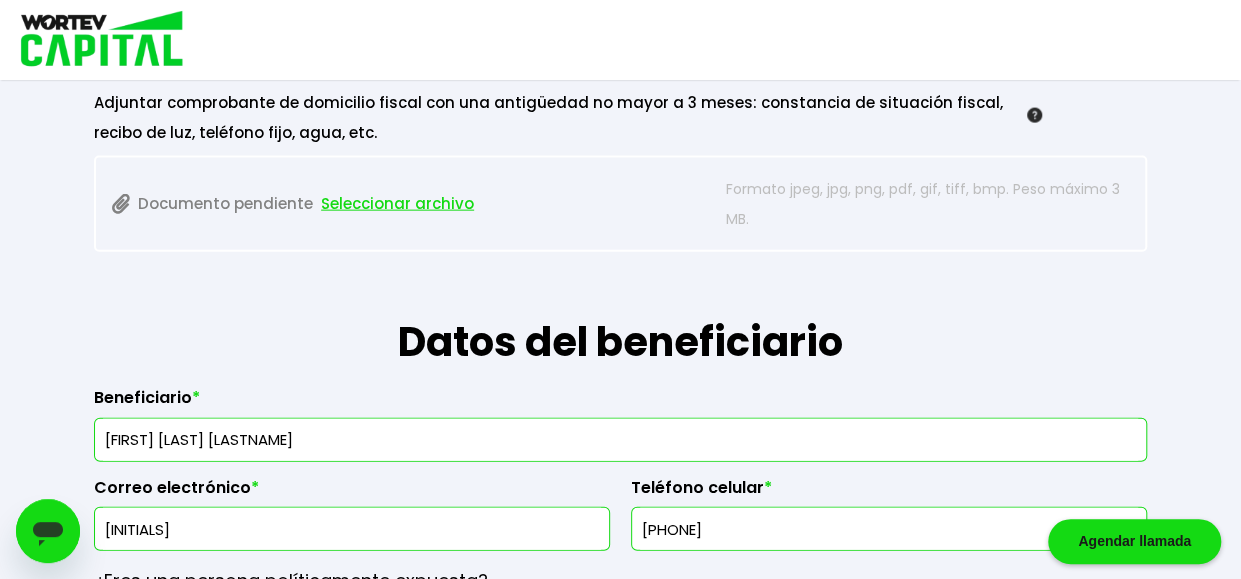 type on "M" 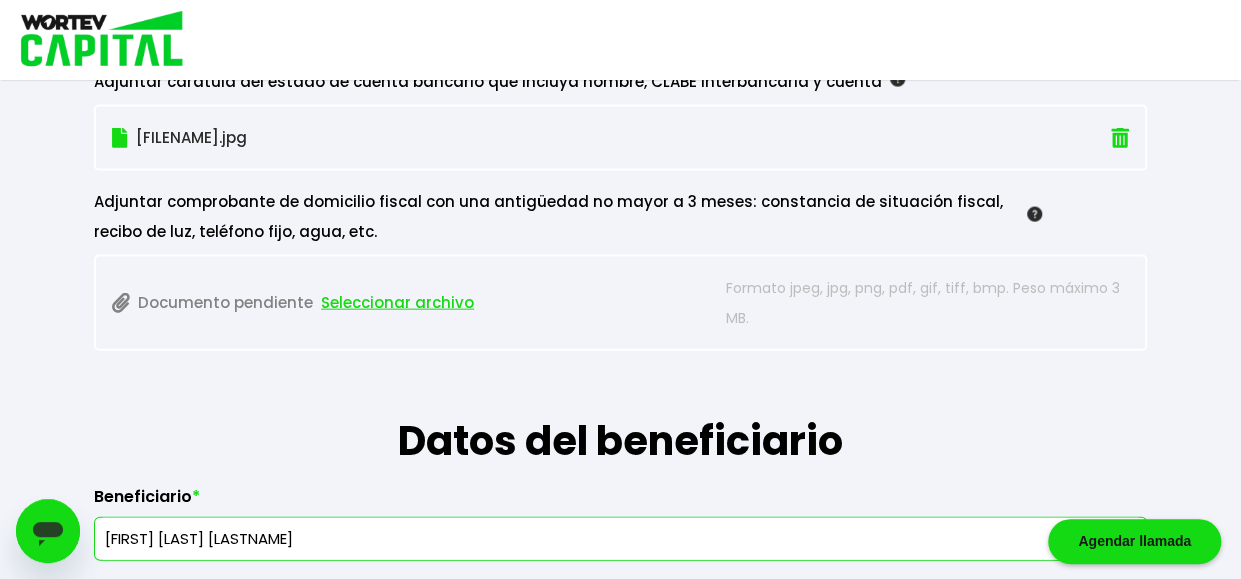 scroll, scrollTop: 2054, scrollLeft: 0, axis: vertical 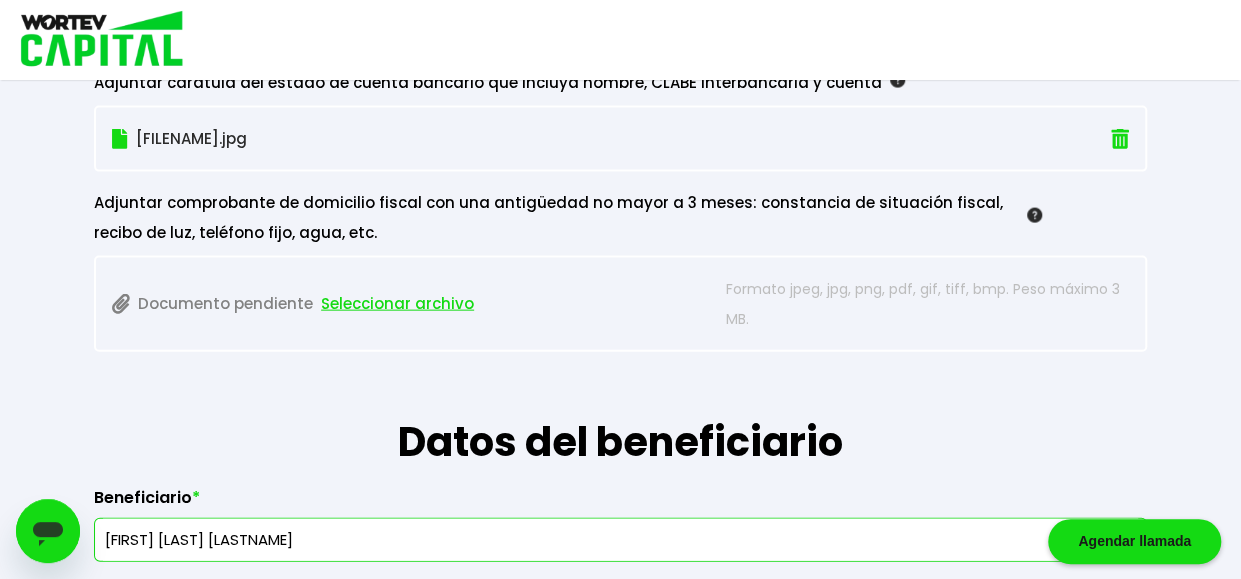 type on "[LASTNAME]@[DOMAIN]" 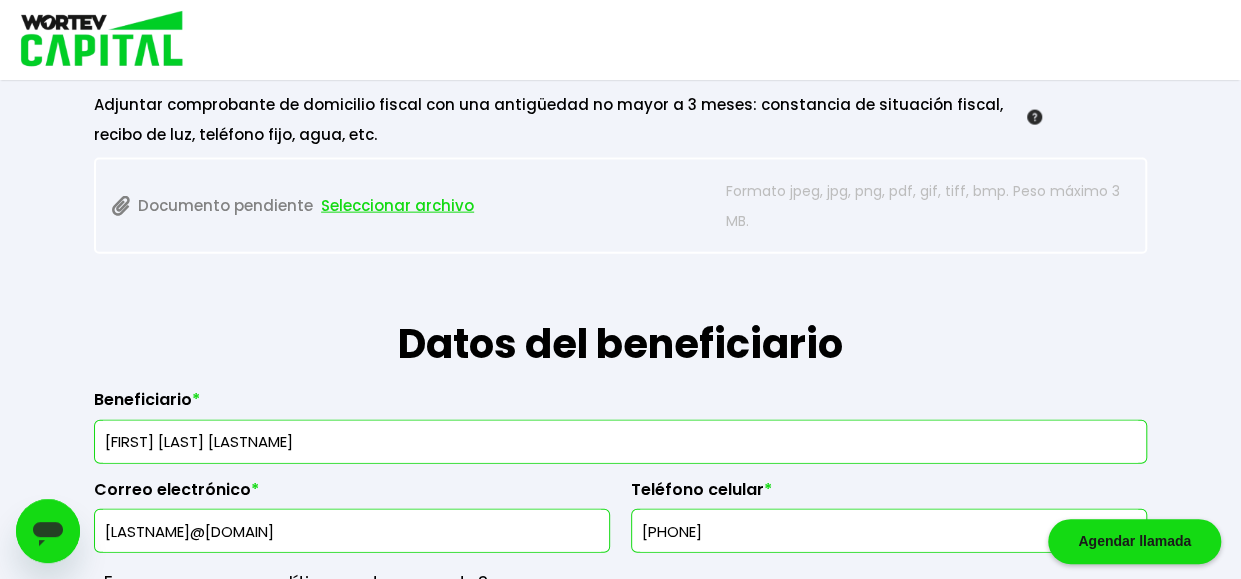 scroll, scrollTop: 2019, scrollLeft: 0, axis: vertical 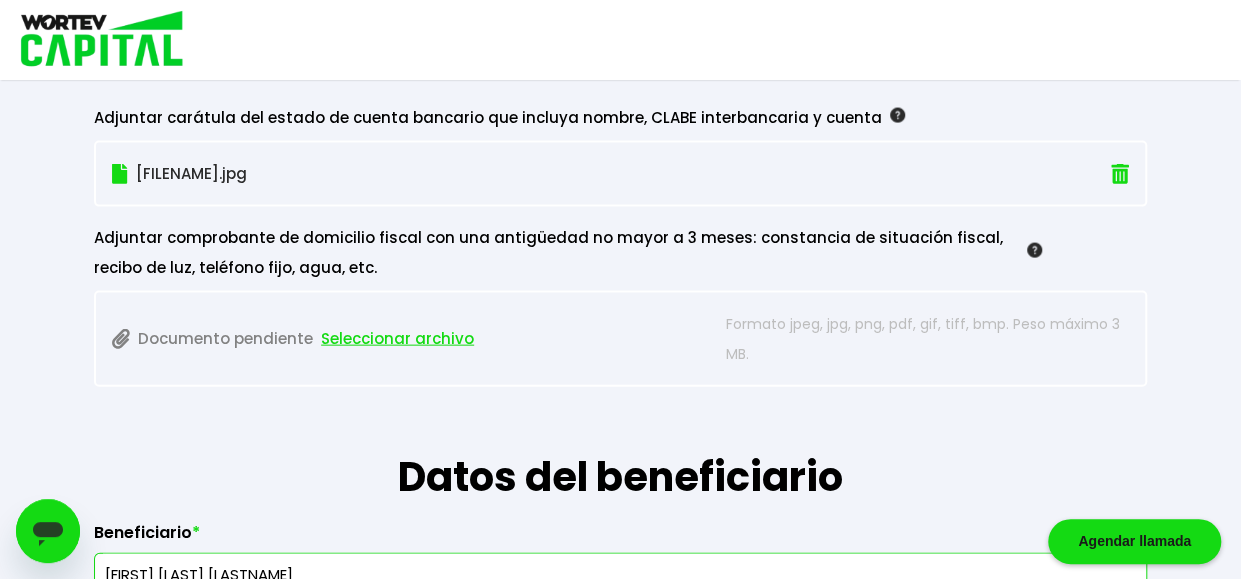 click on "Seleccionar archivo" at bounding box center [397, 339] 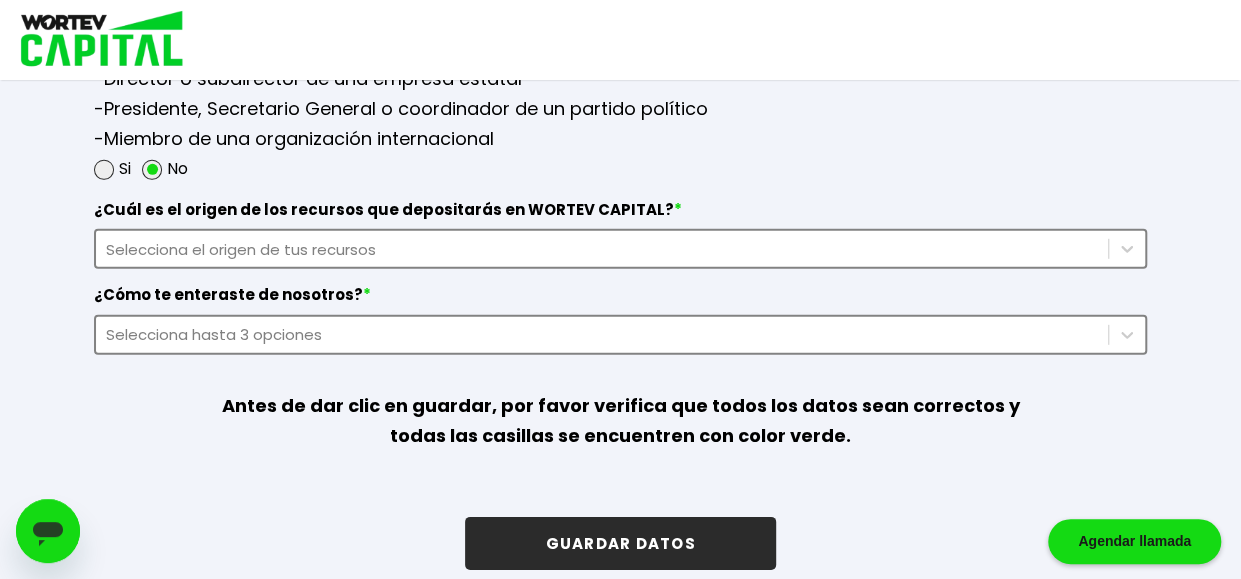 scroll, scrollTop: 2789, scrollLeft: 0, axis: vertical 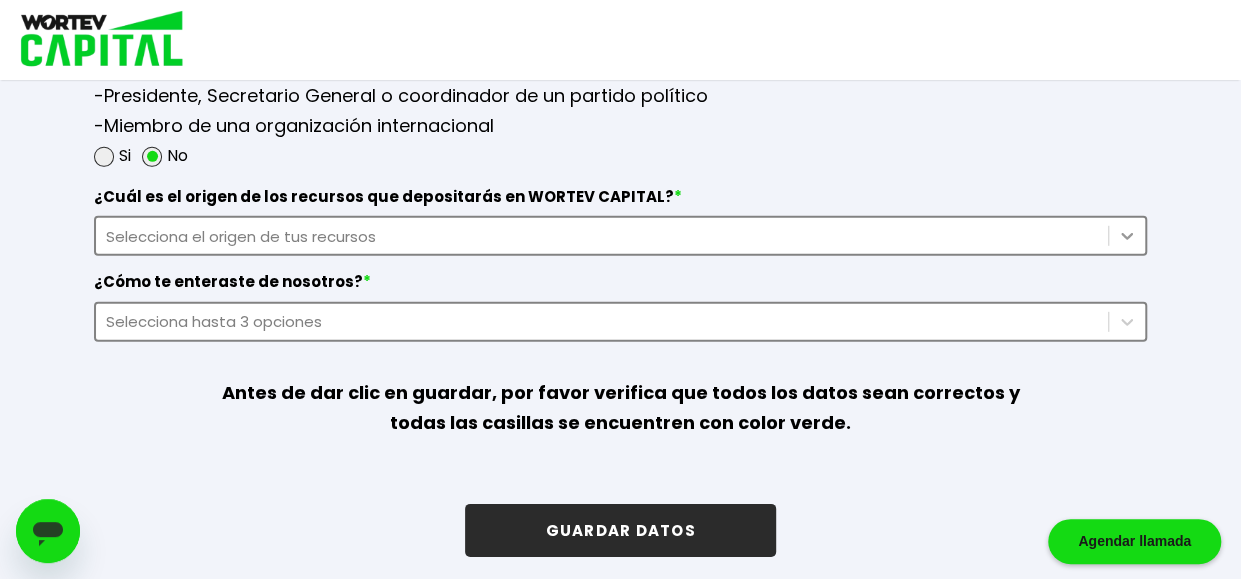 click at bounding box center [1127, 236] 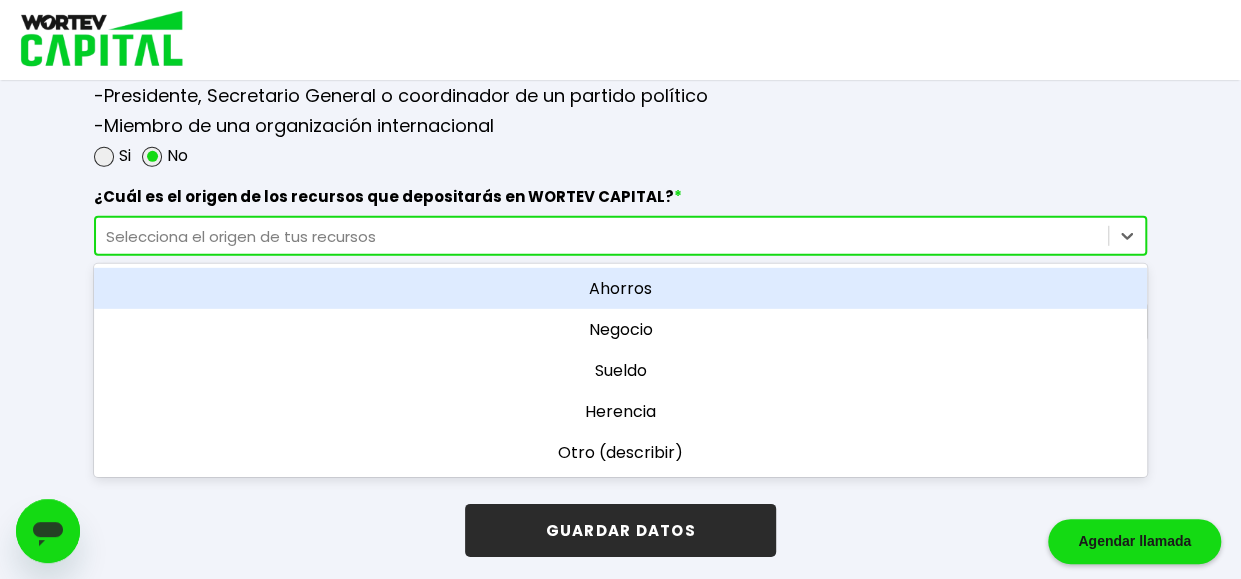 click on "Ahorros" at bounding box center [620, 288] 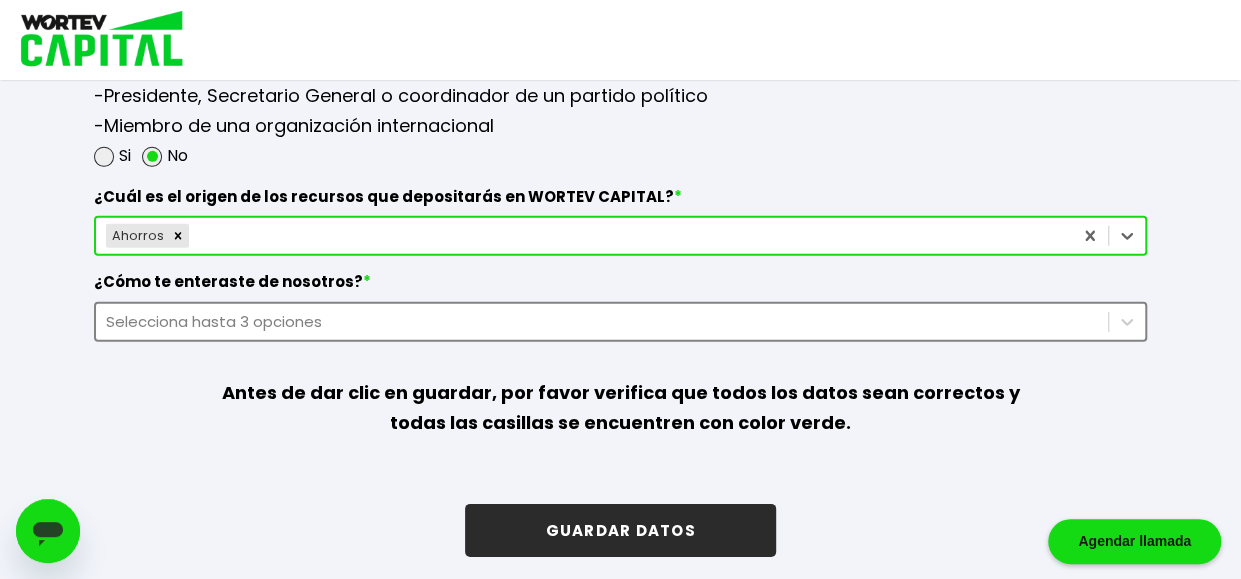 click on "Selecciona hasta 3 opciones" at bounding box center (602, 321) 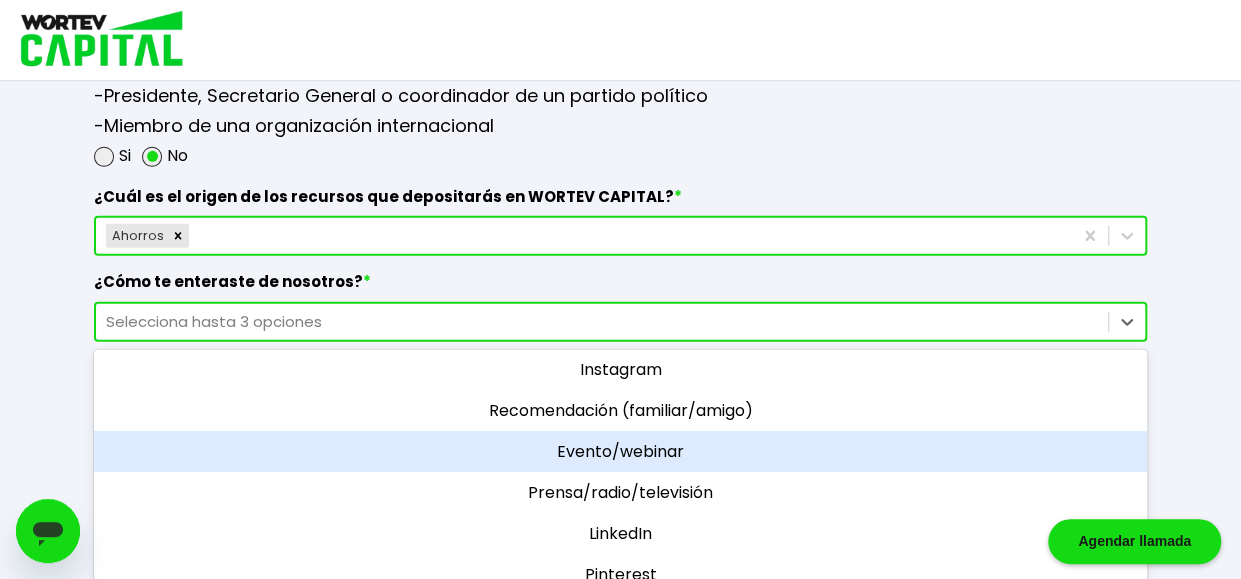 scroll, scrollTop: 100, scrollLeft: 0, axis: vertical 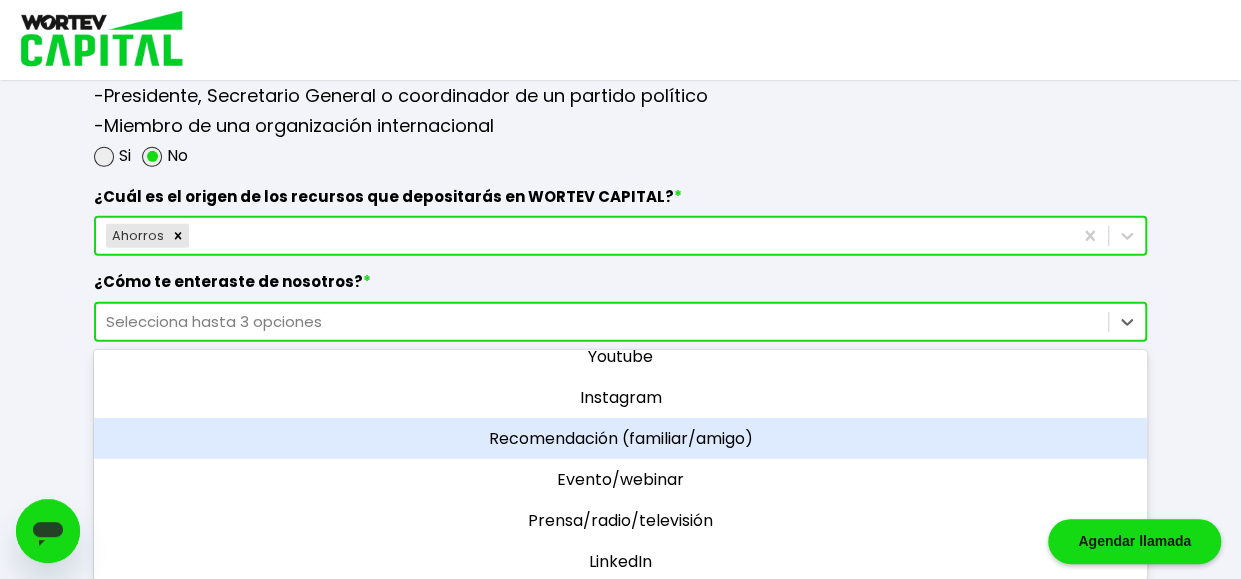 click on "Recomendación (familiar/amigo)" at bounding box center [620, 438] 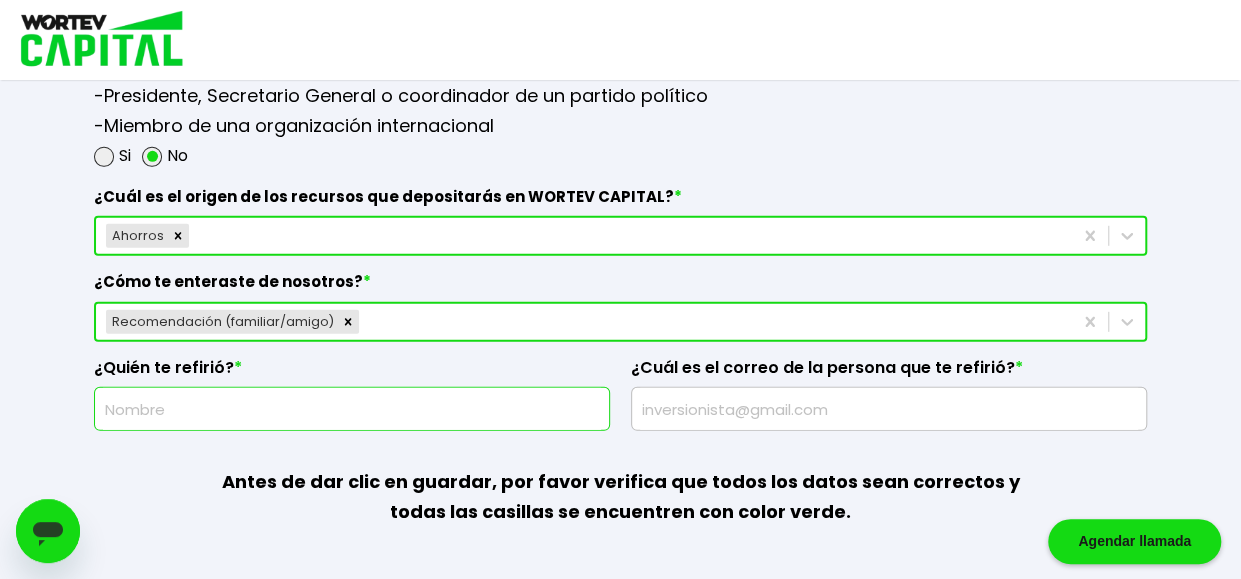 click at bounding box center (352, 409) 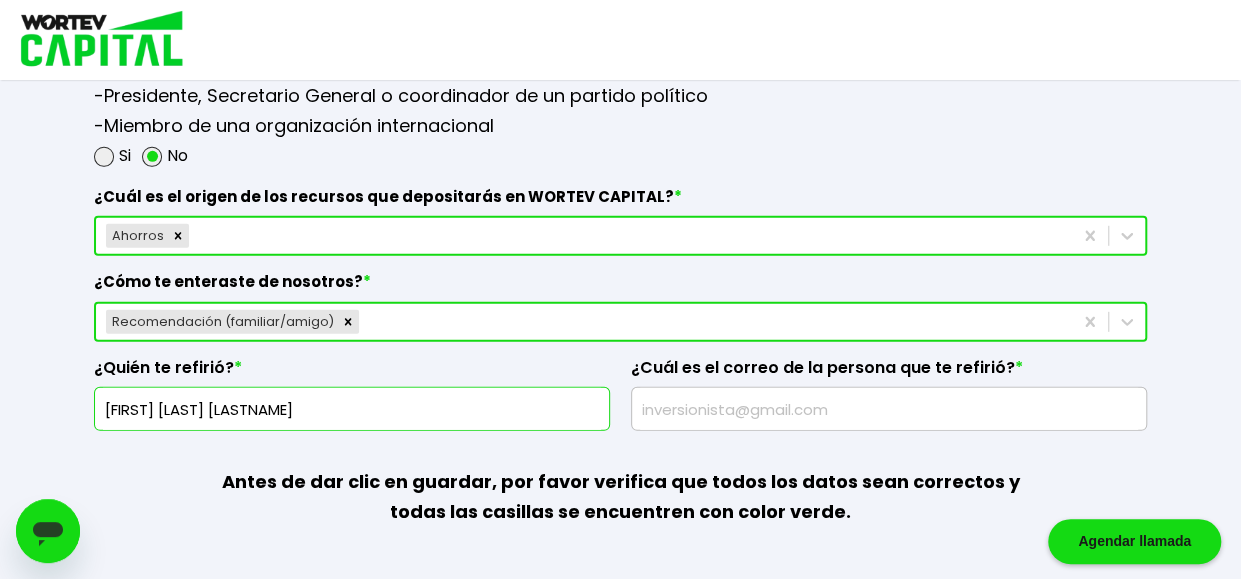 type on "[FIRST] [LAST] [LASTNAME]" 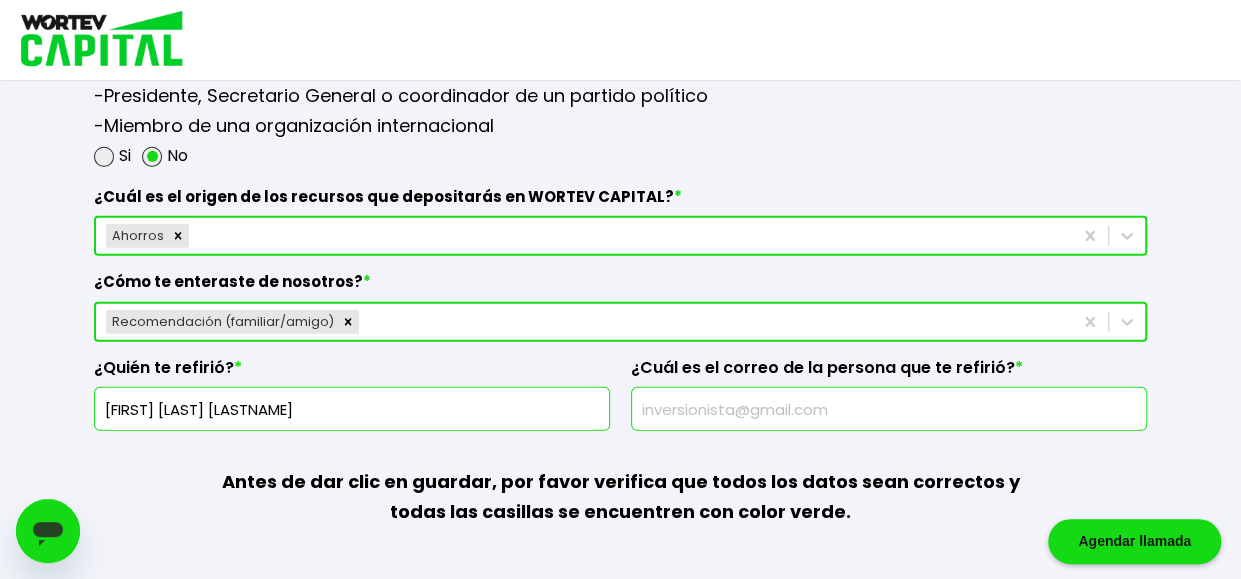click at bounding box center (889, 409) 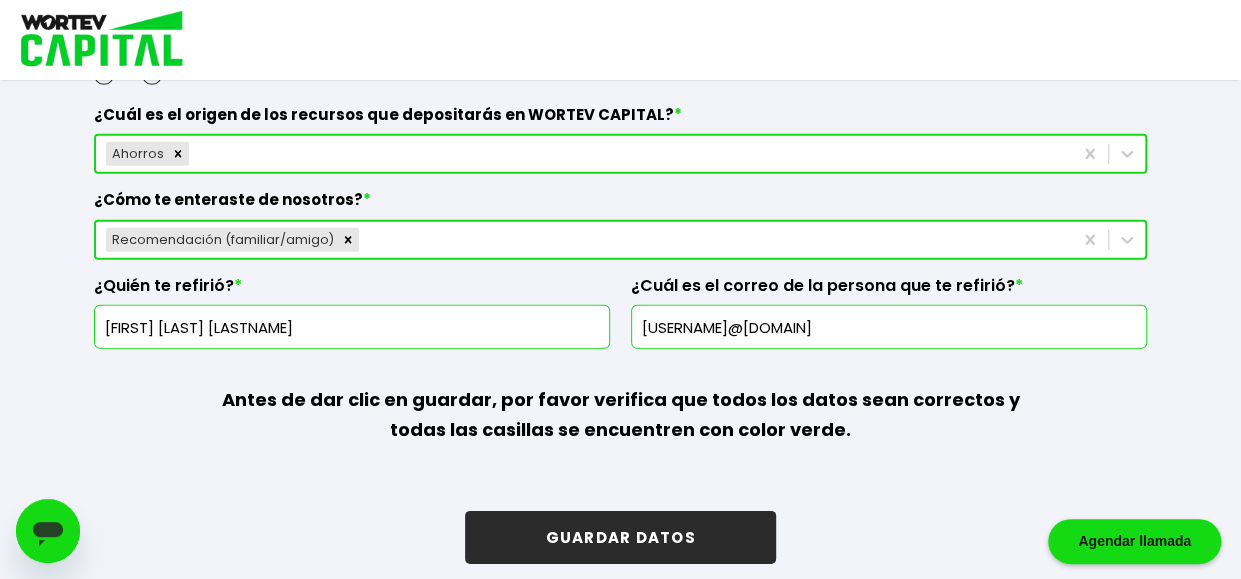 scroll, scrollTop: 2878, scrollLeft: 0, axis: vertical 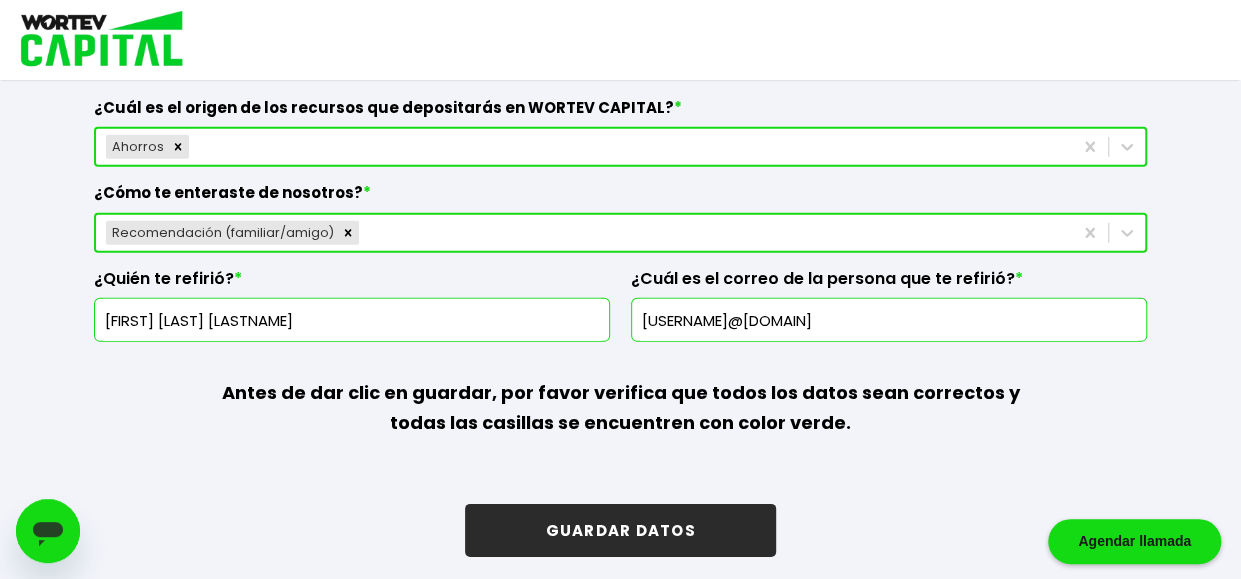 type on "[USERNAME]@[DOMAIN]" 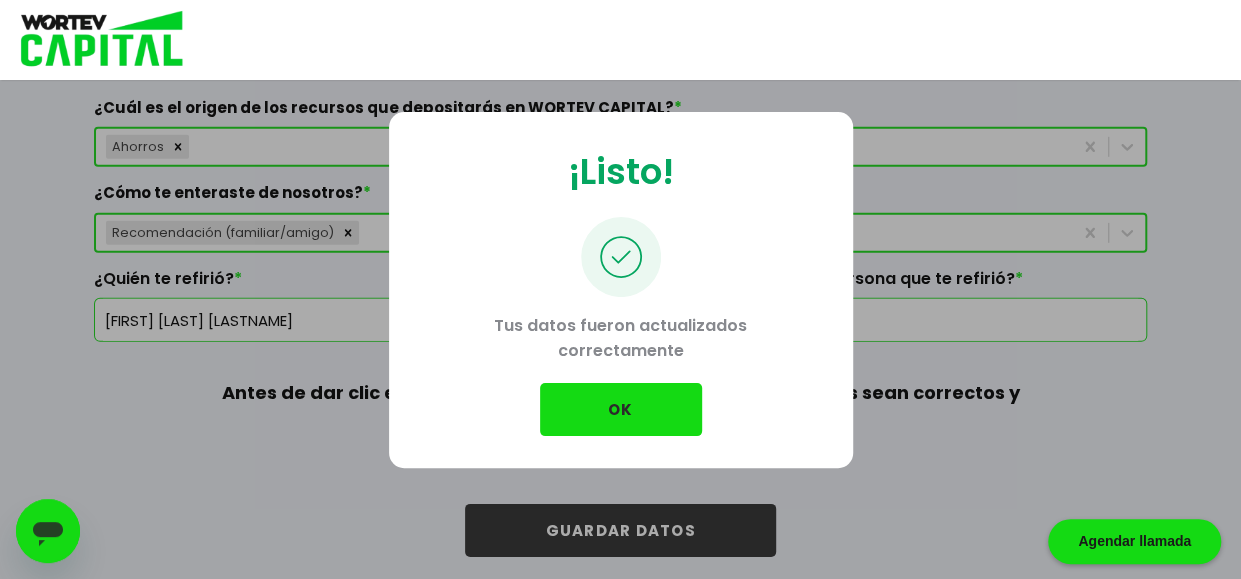click on "OK" at bounding box center [621, 409] 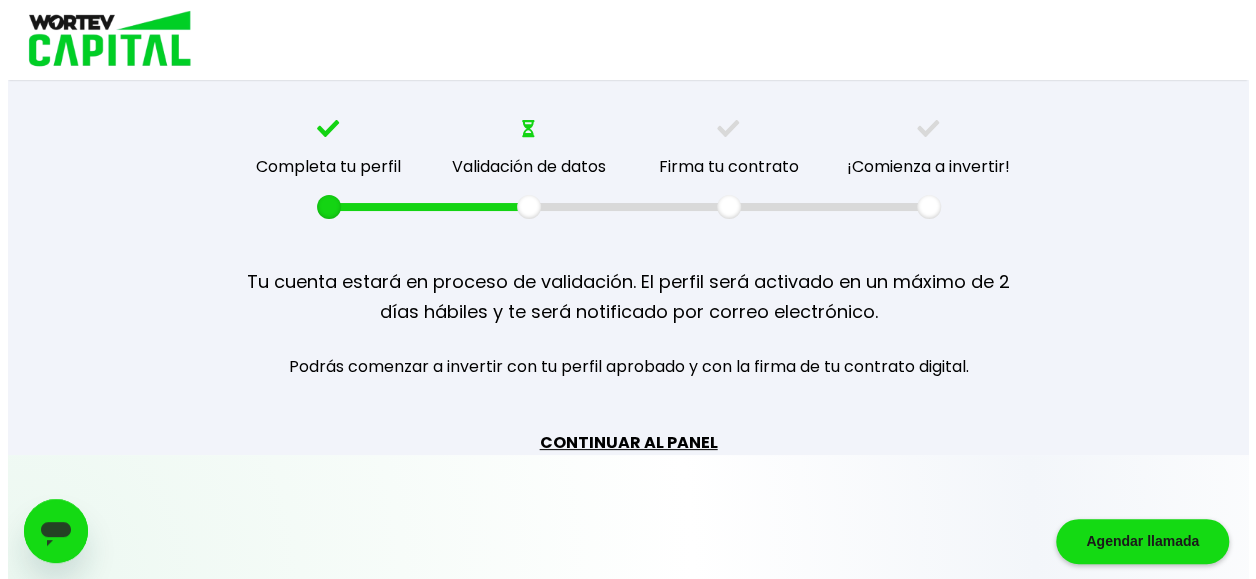 scroll, scrollTop: 0, scrollLeft: 0, axis: both 